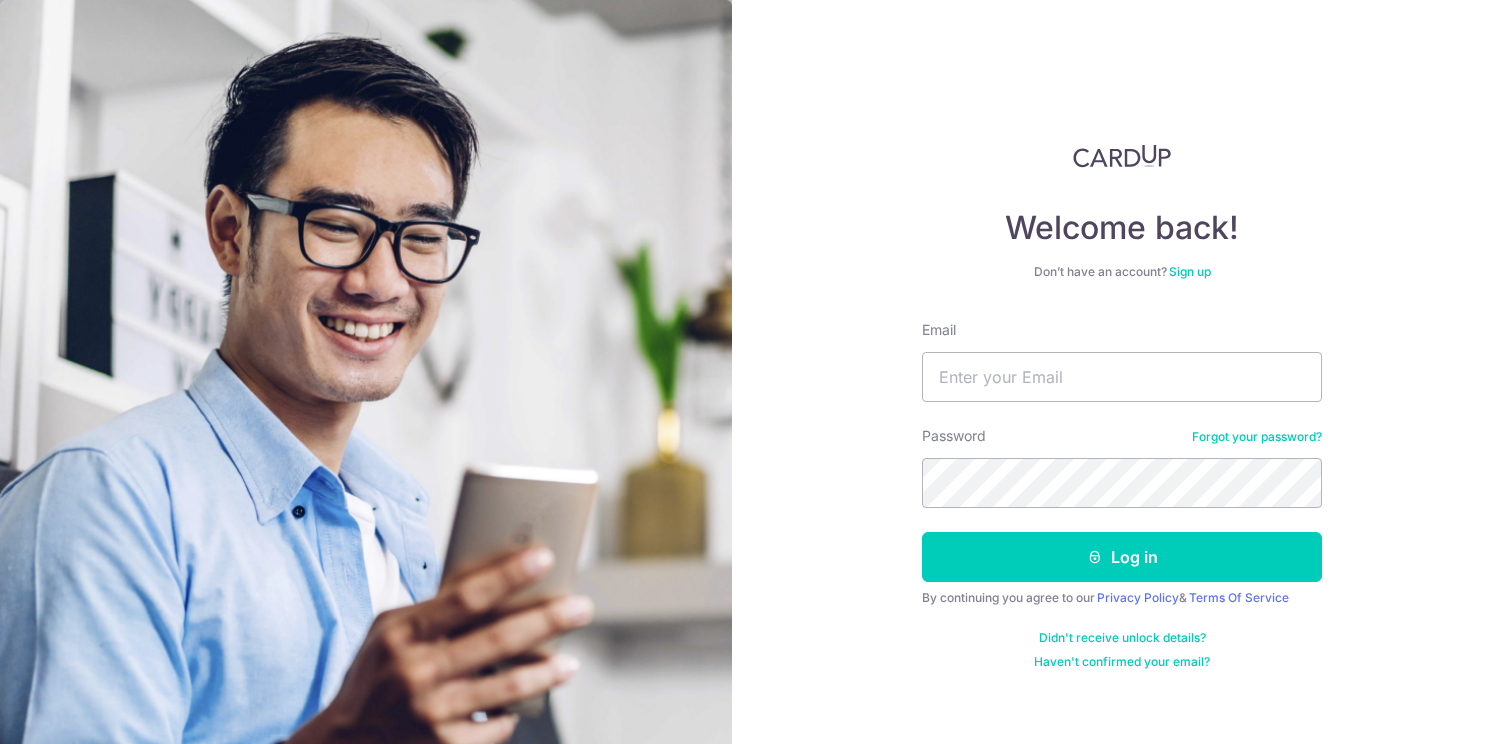 scroll, scrollTop: 0, scrollLeft: 0, axis: both 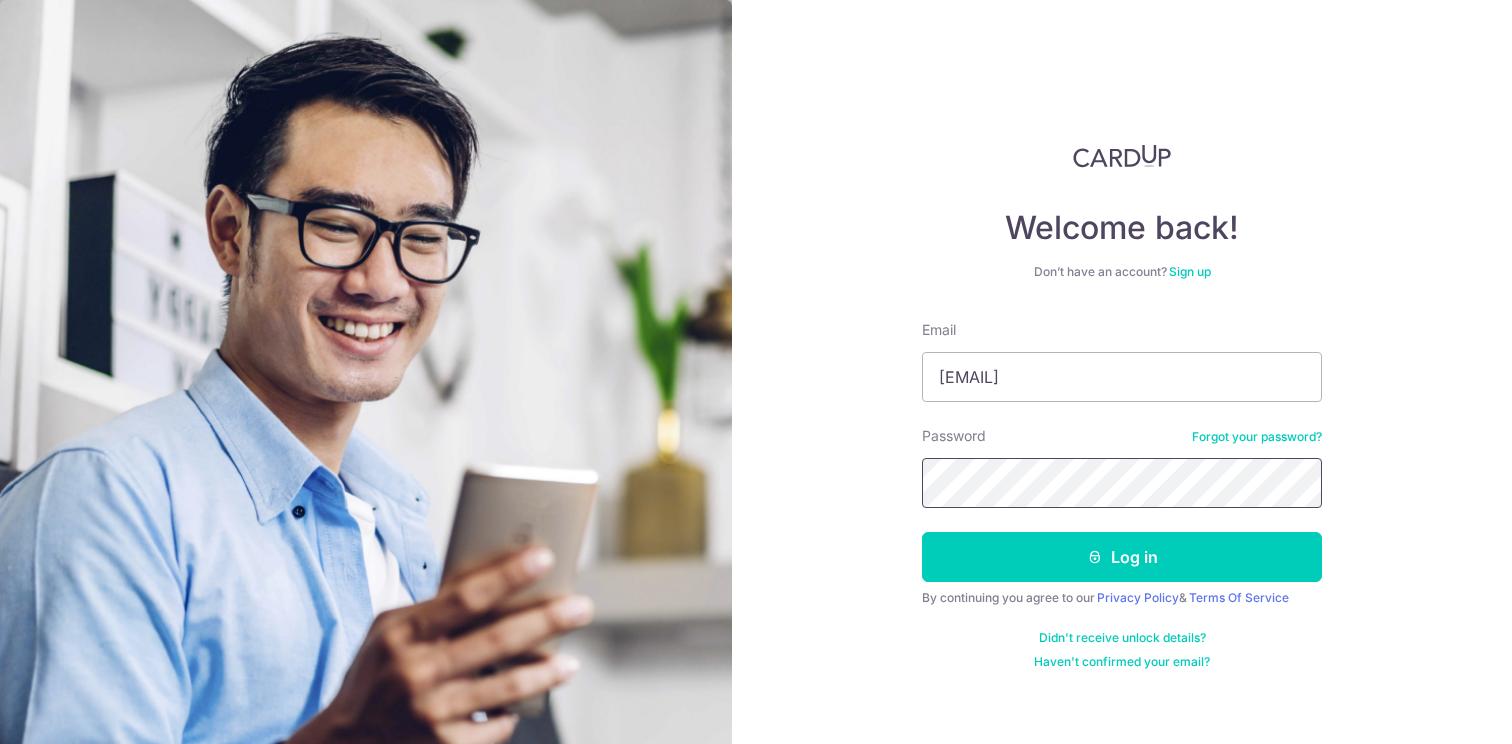 click on "Log in" at bounding box center [1122, 557] 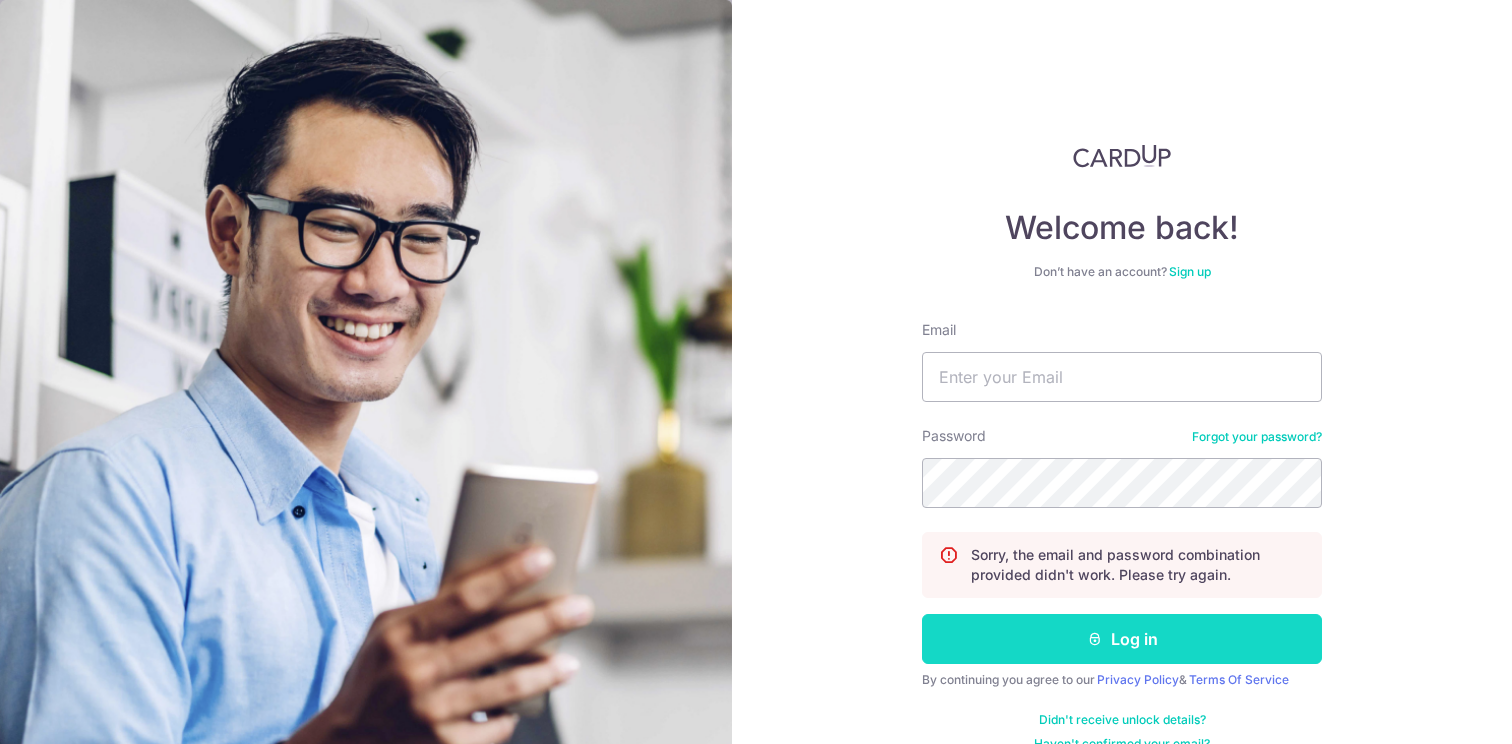 scroll, scrollTop: 0, scrollLeft: 0, axis: both 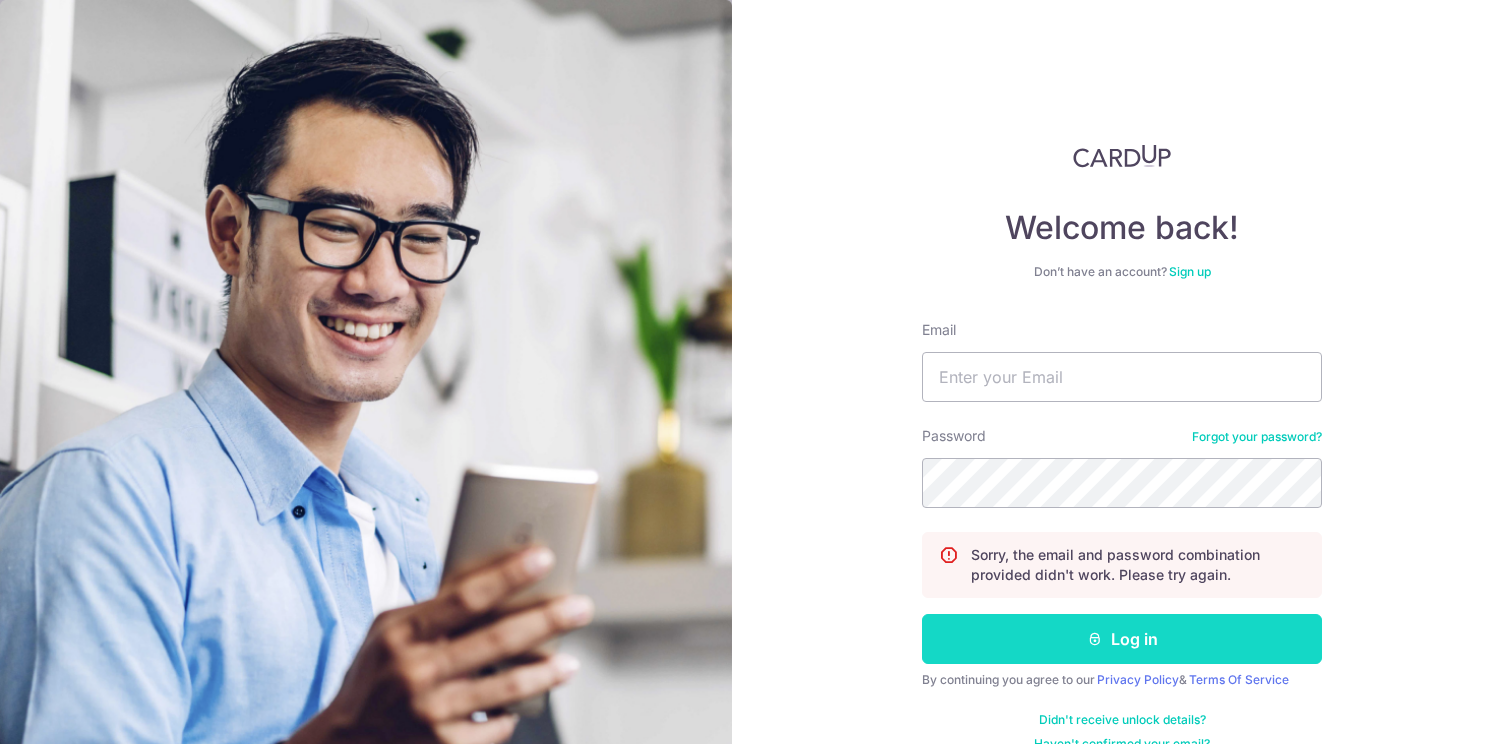 click on "Log in" at bounding box center [1122, 639] 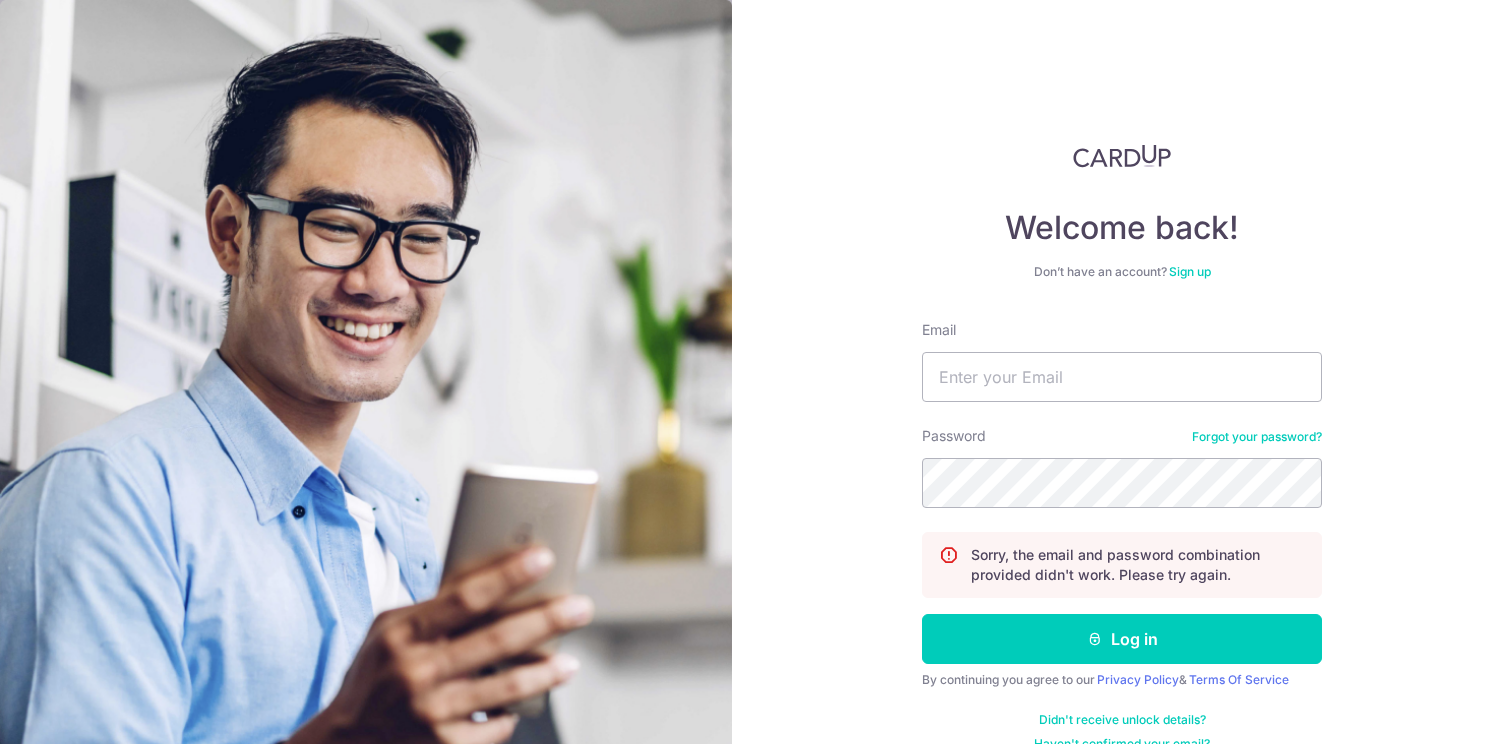 scroll, scrollTop: 0, scrollLeft: 0, axis: both 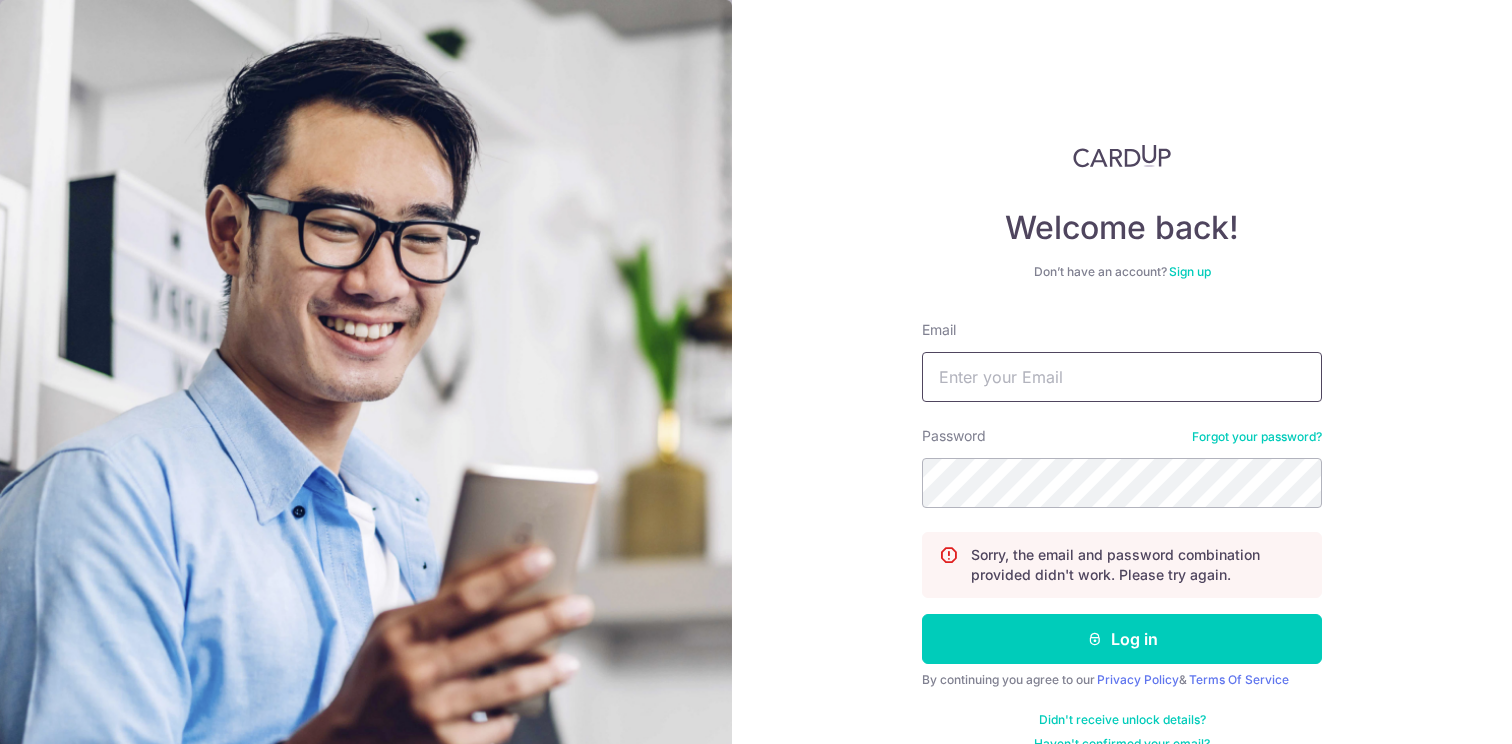 click on "Email" at bounding box center [1122, 377] 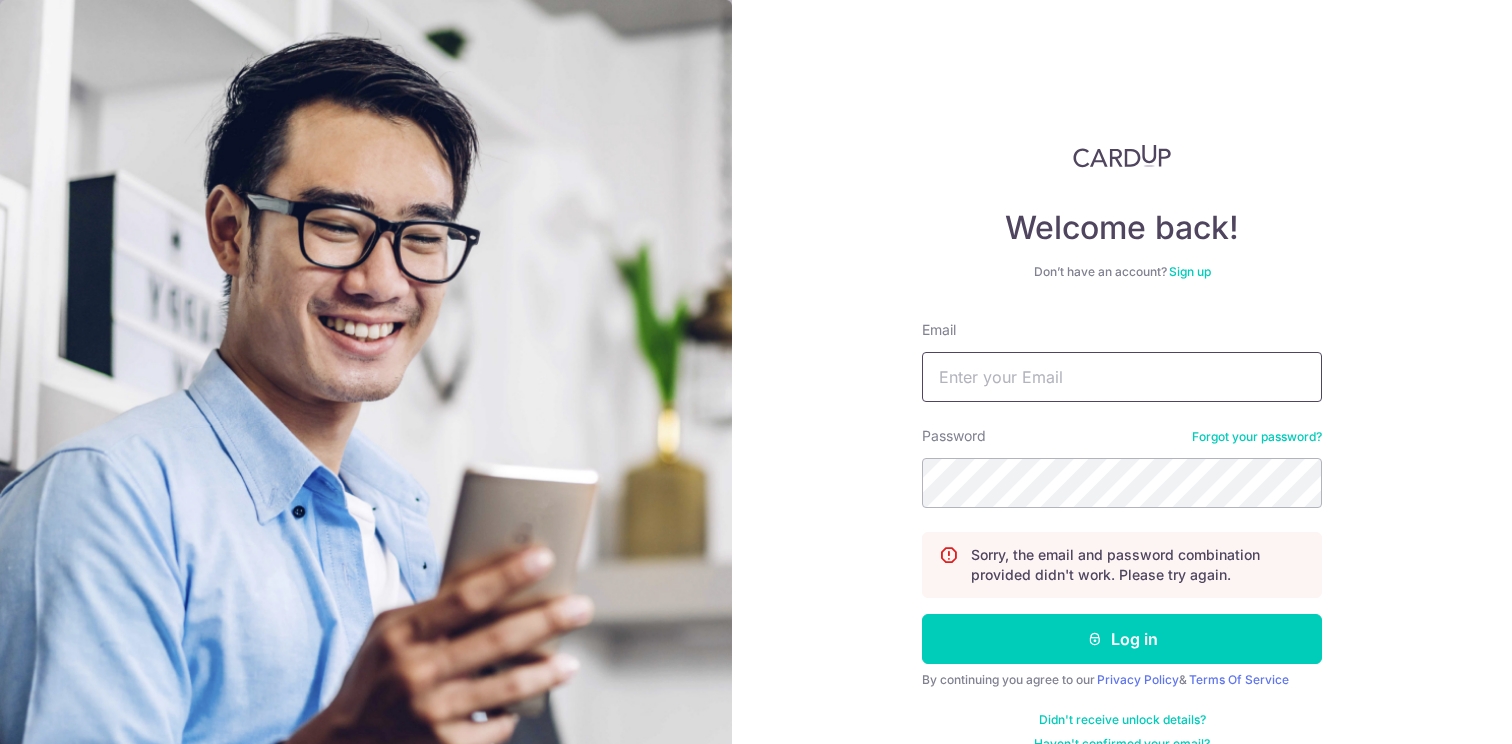 type on "[EMAIL]" 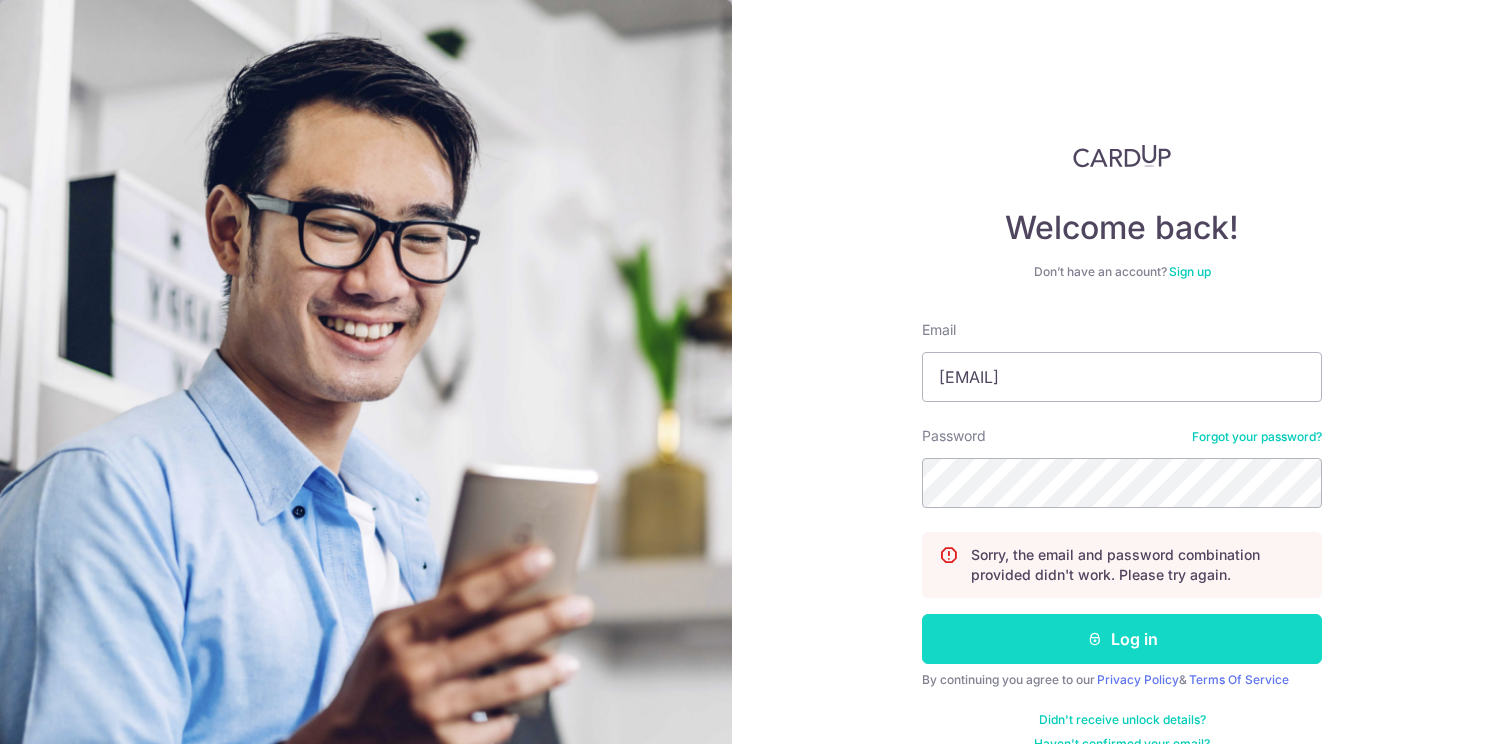 click on "Log in" at bounding box center (1122, 639) 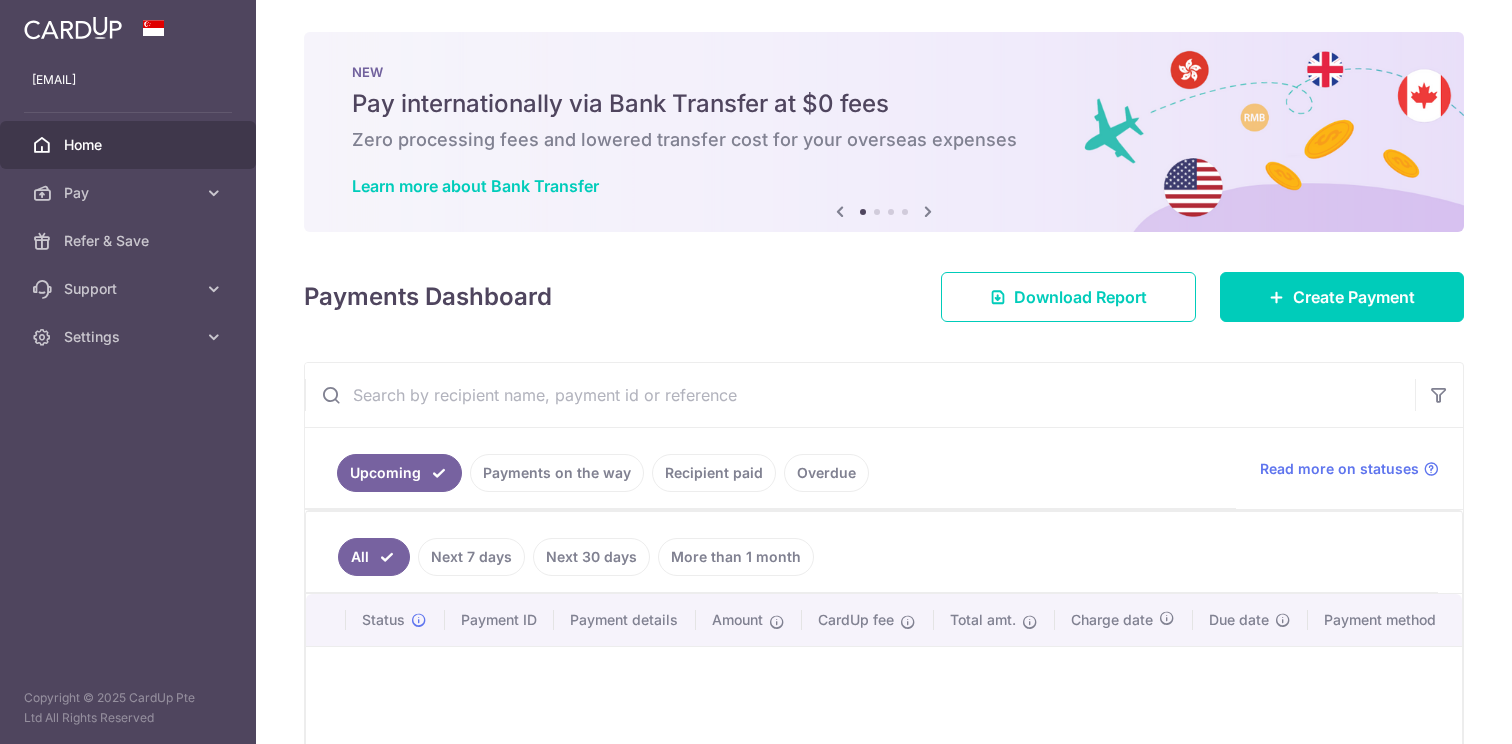 scroll, scrollTop: 0, scrollLeft: 0, axis: both 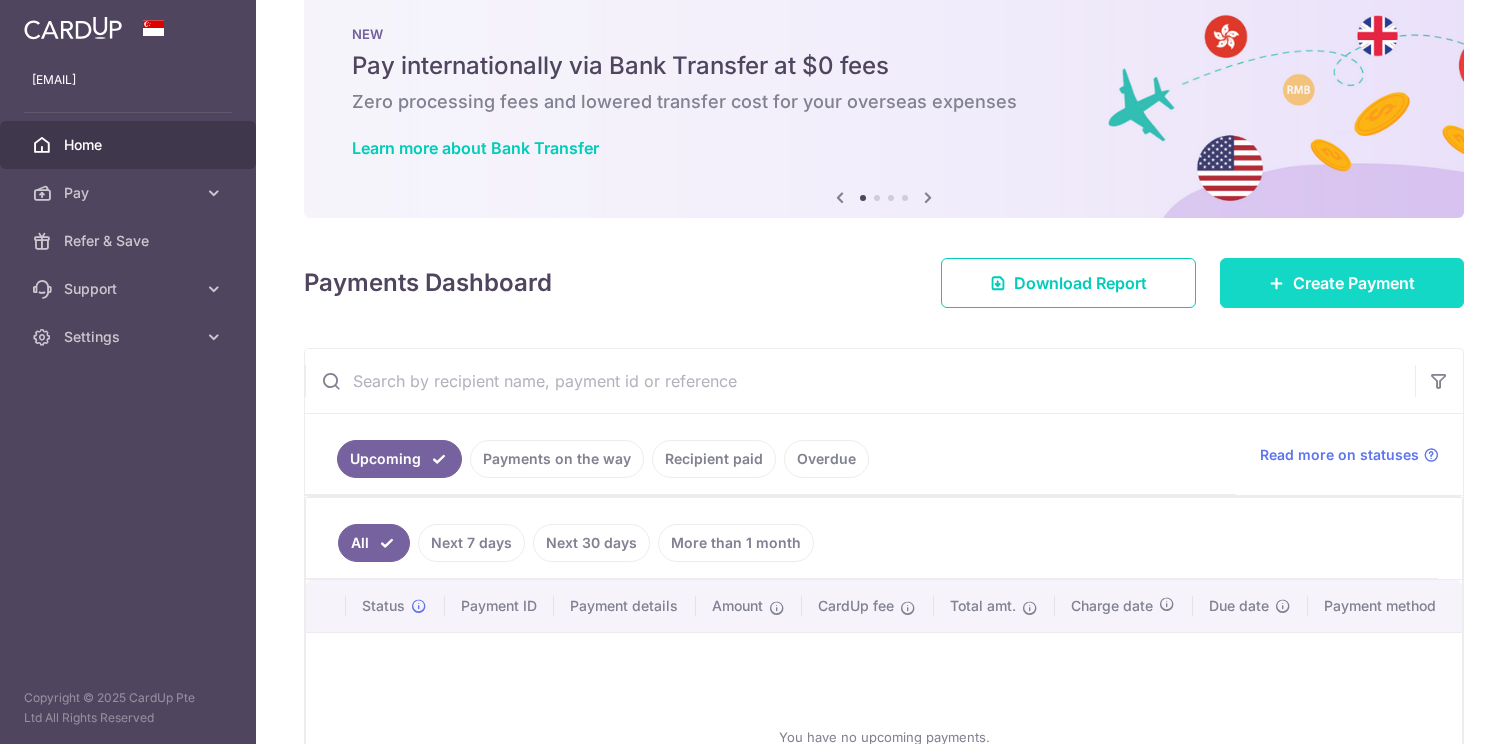 click on "Create Payment" at bounding box center [1354, 283] 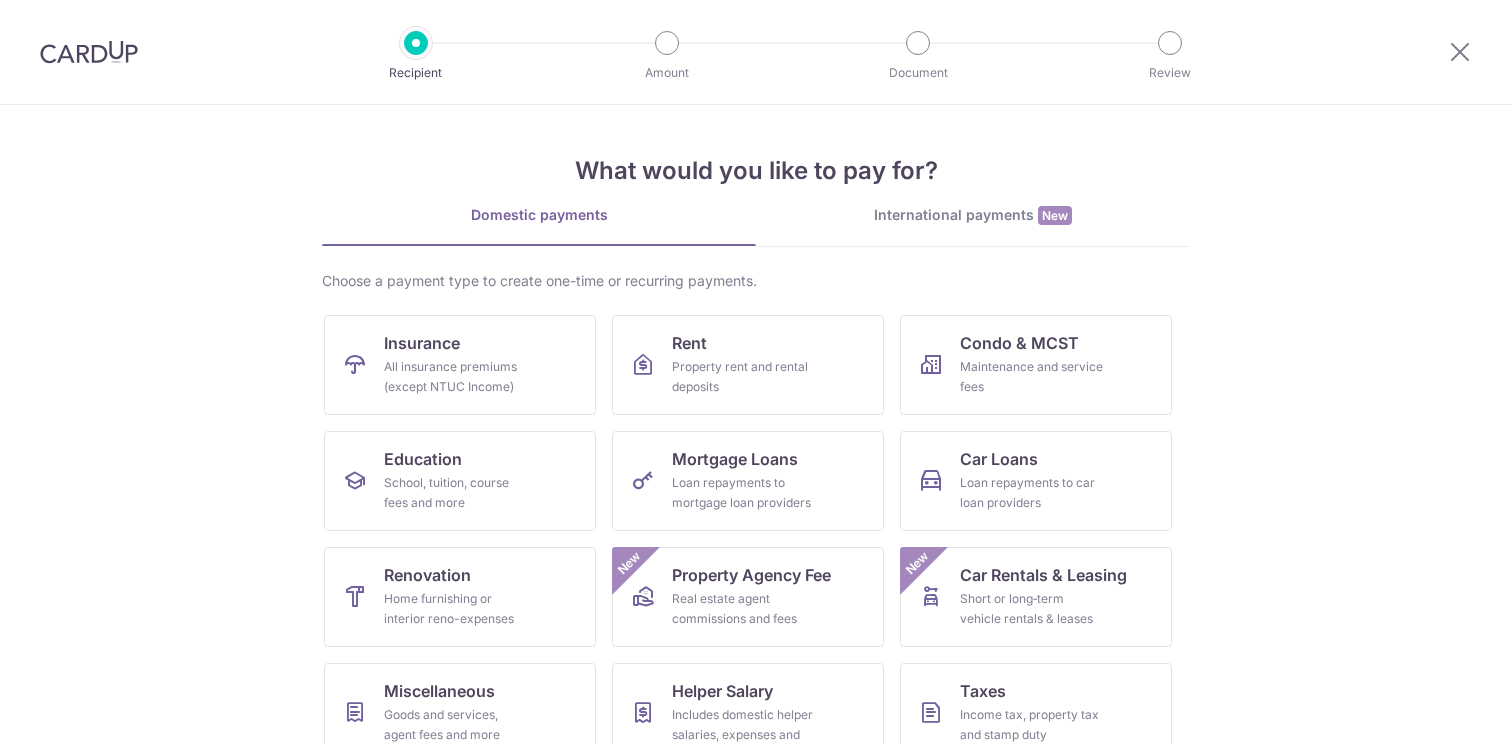 scroll, scrollTop: 0, scrollLeft: 0, axis: both 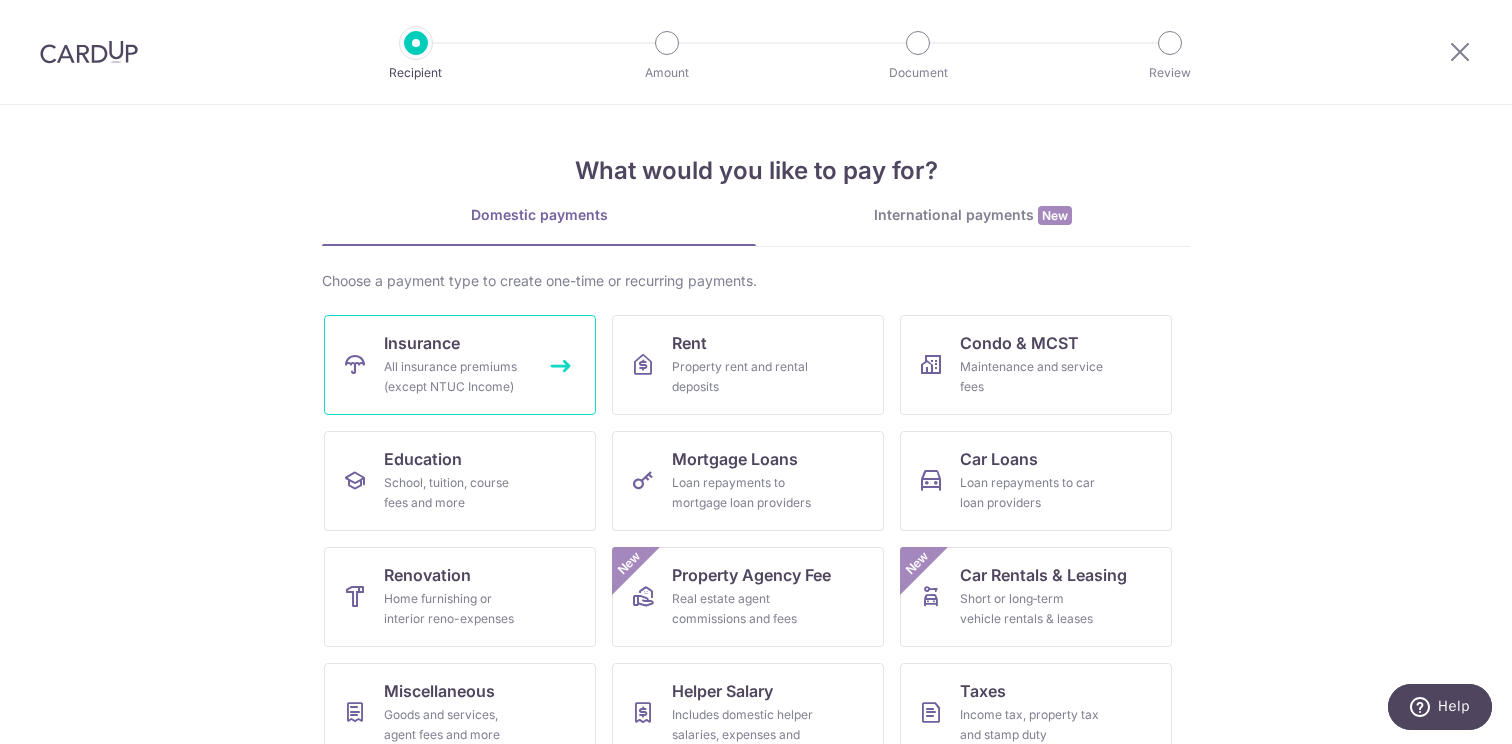 click on "Insurance All insurance premiums (except NTUC Income)" at bounding box center (460, 365) 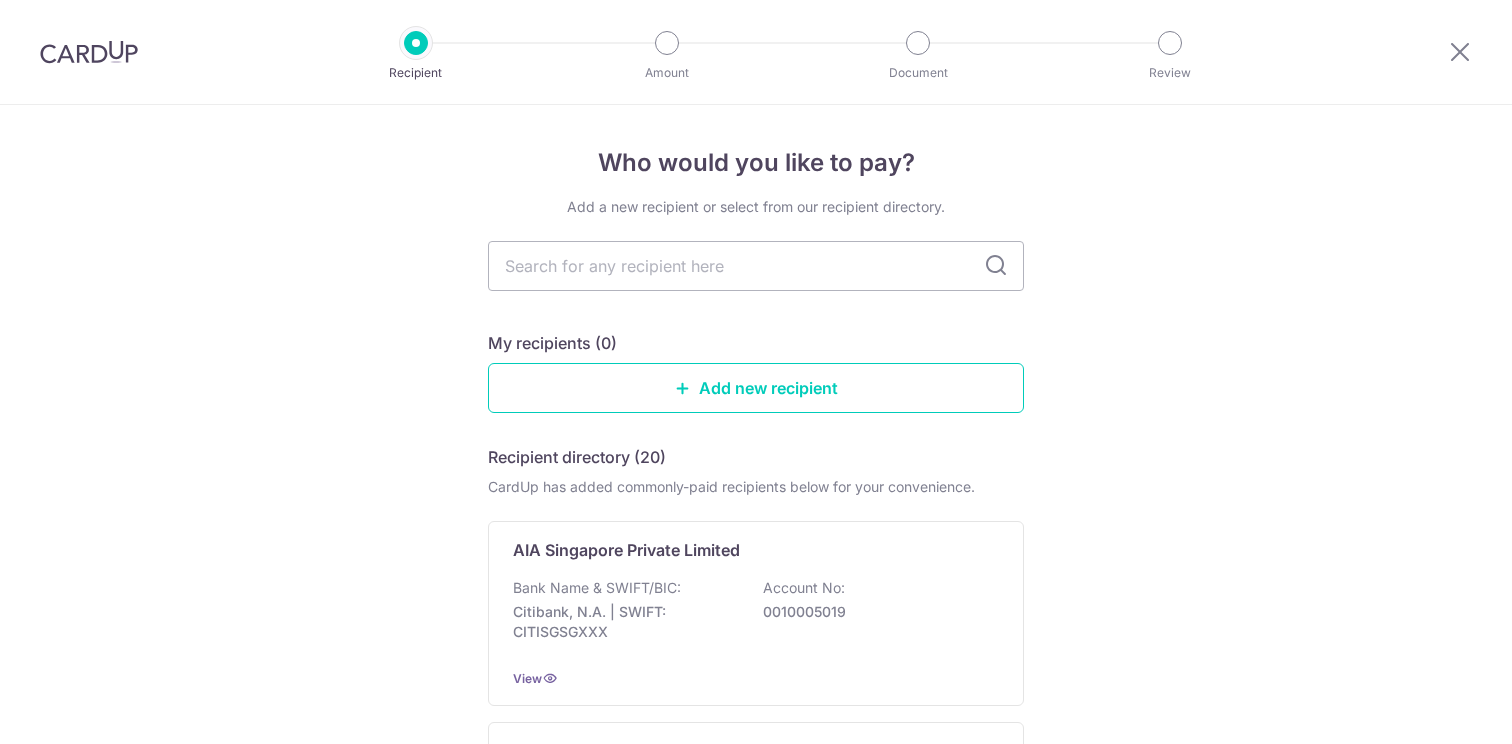 scroll, scrollTop: 0, scrollLeft: 0, axis: both 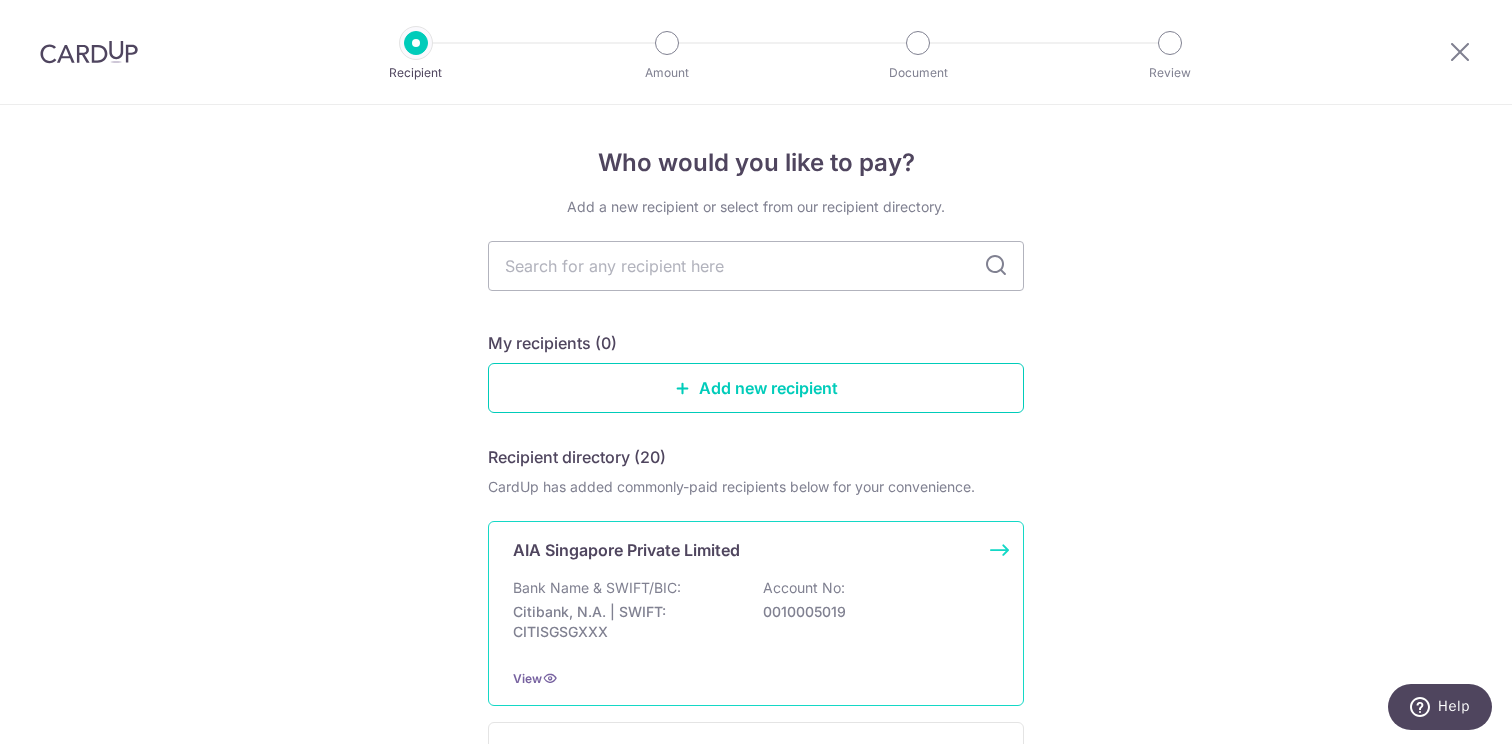 click on "Bank Name & SWIFT/BIC:" at bounding box center [597, 588] 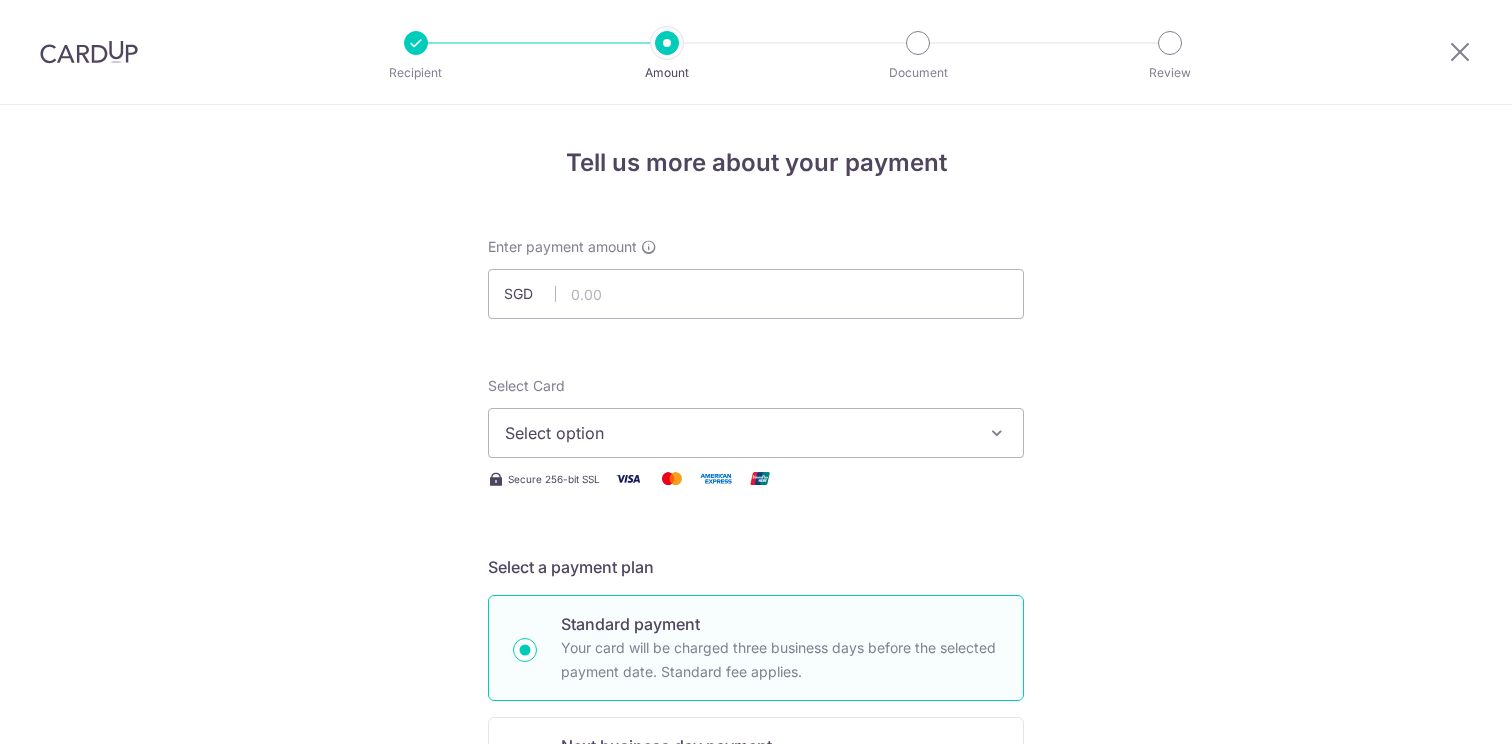 scroll, scrollTop: 0, scrollLeft: 0, axis: both 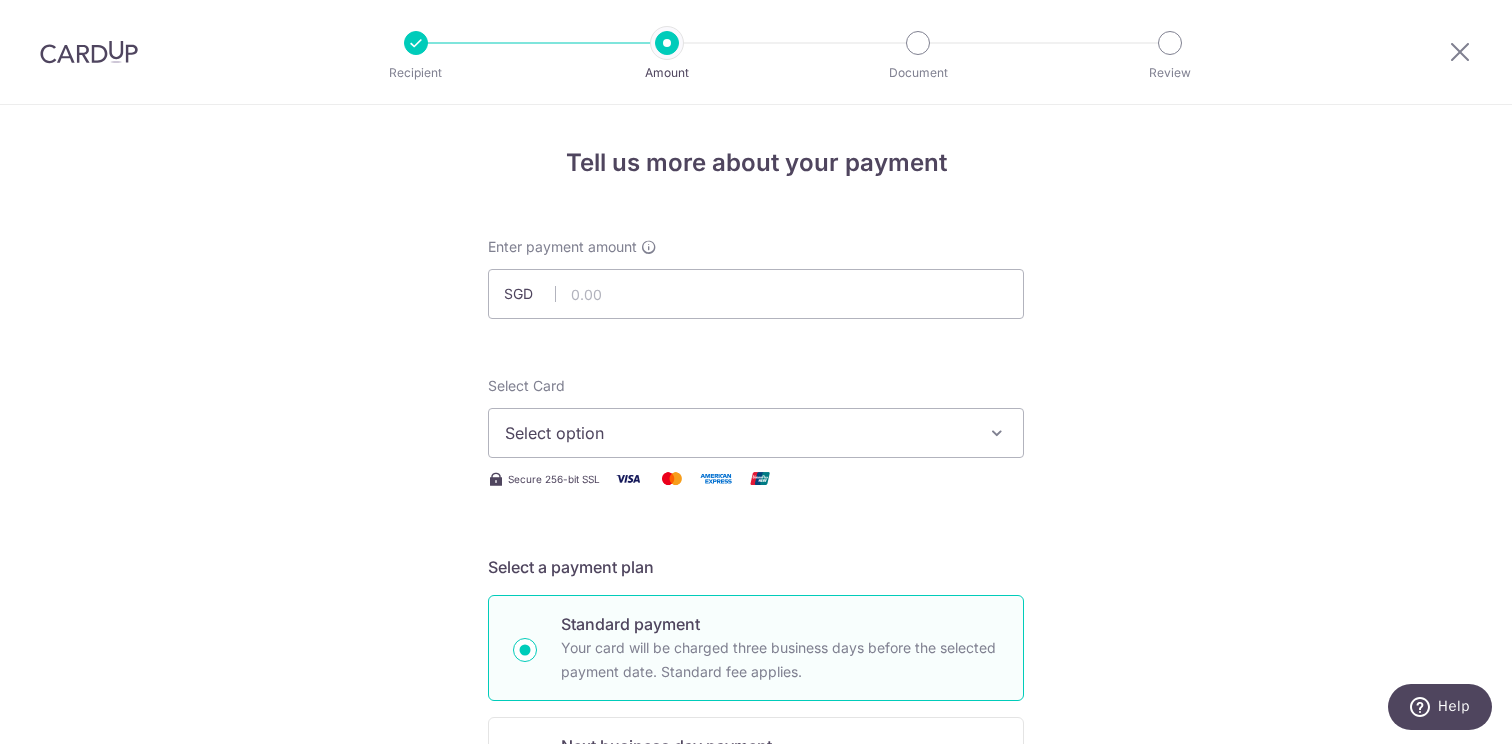 click on "Select option" at bounding box center [738, 433] 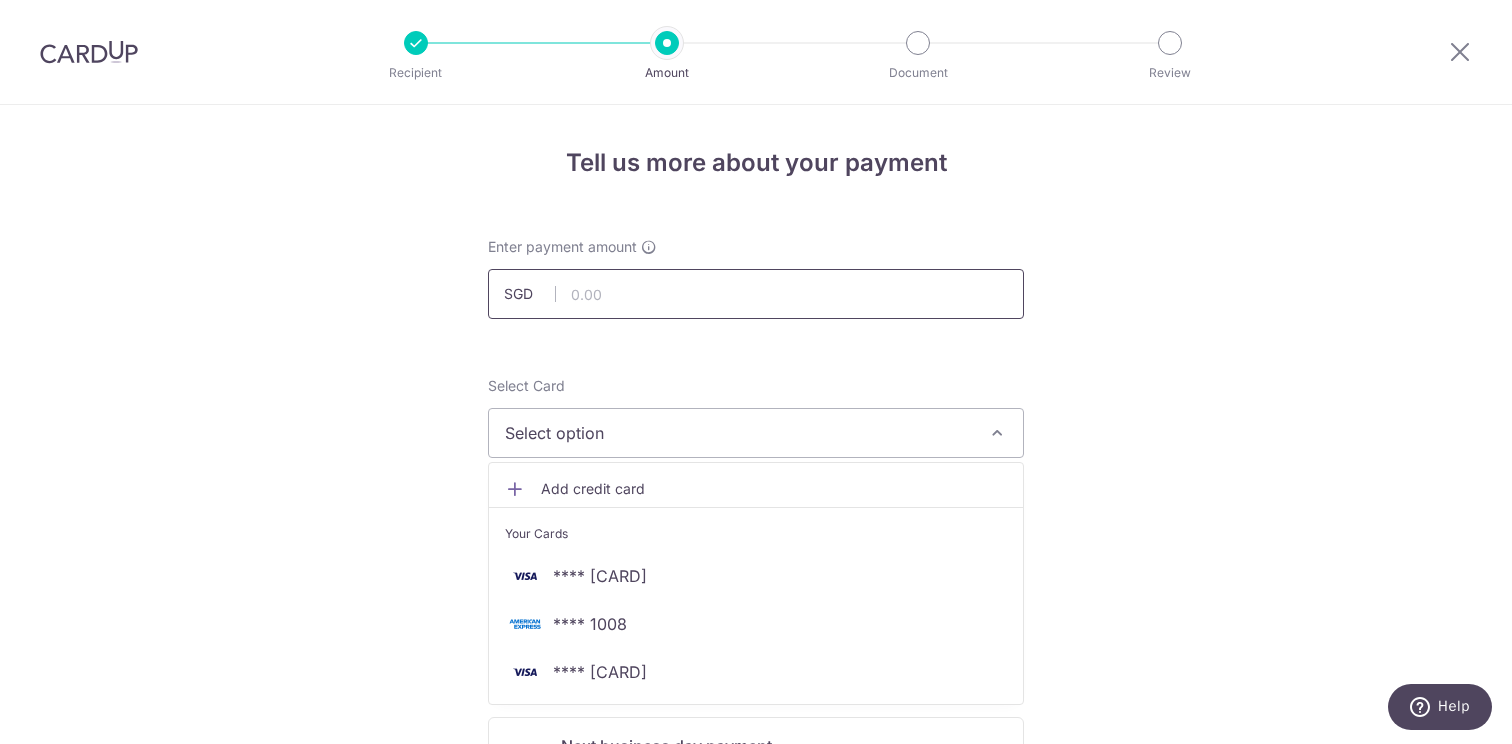 click at bounding box center [756, 294] 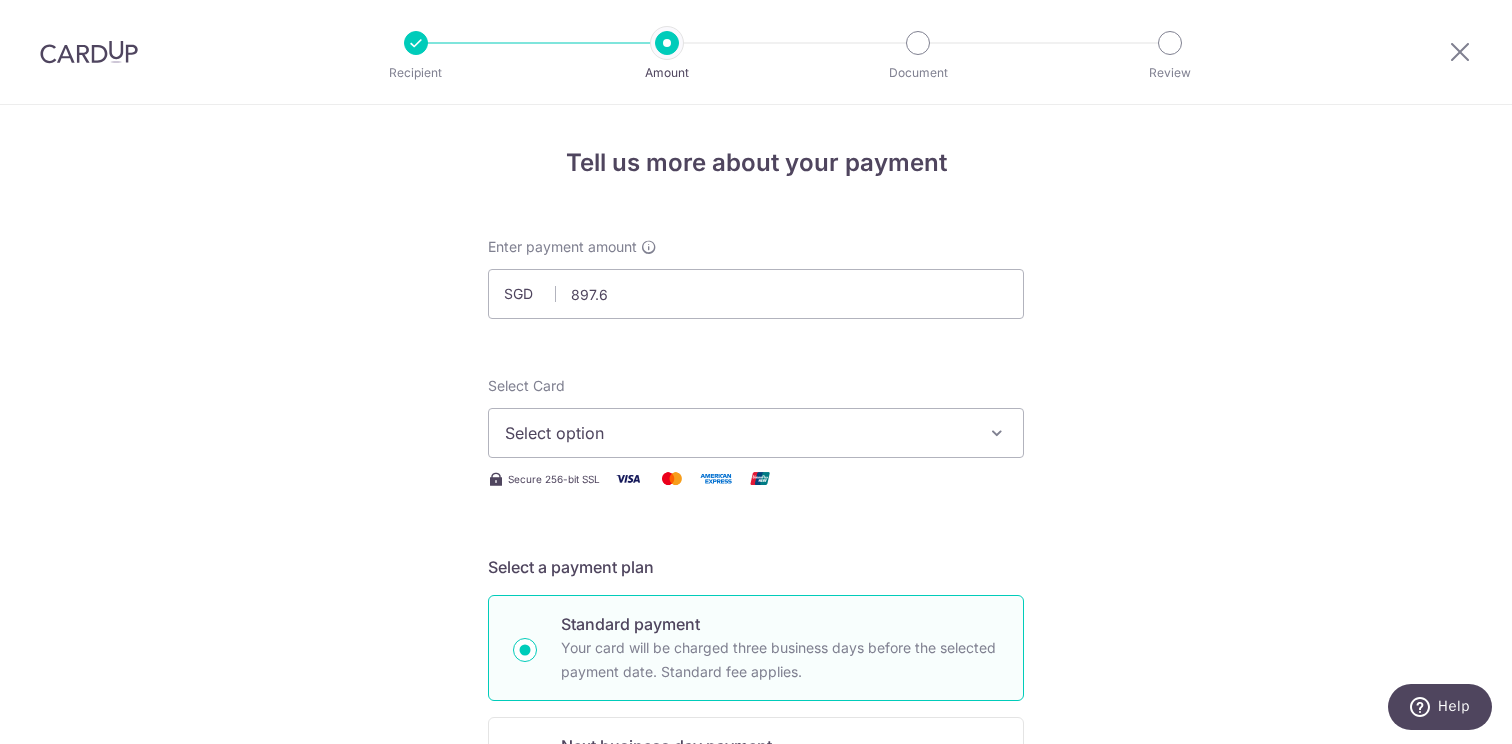 type on "897.60" 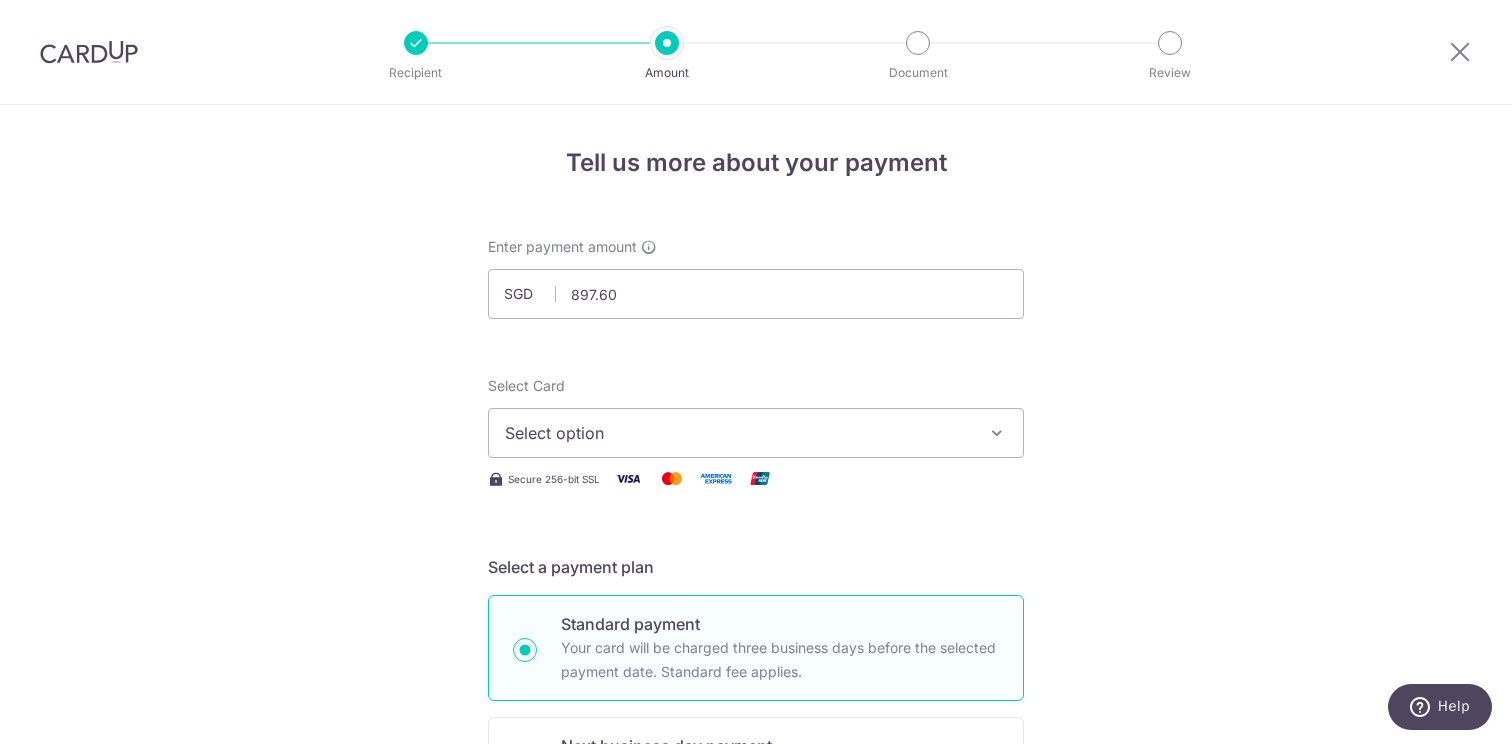 click on "Select option" at bounding box center (738, 433) 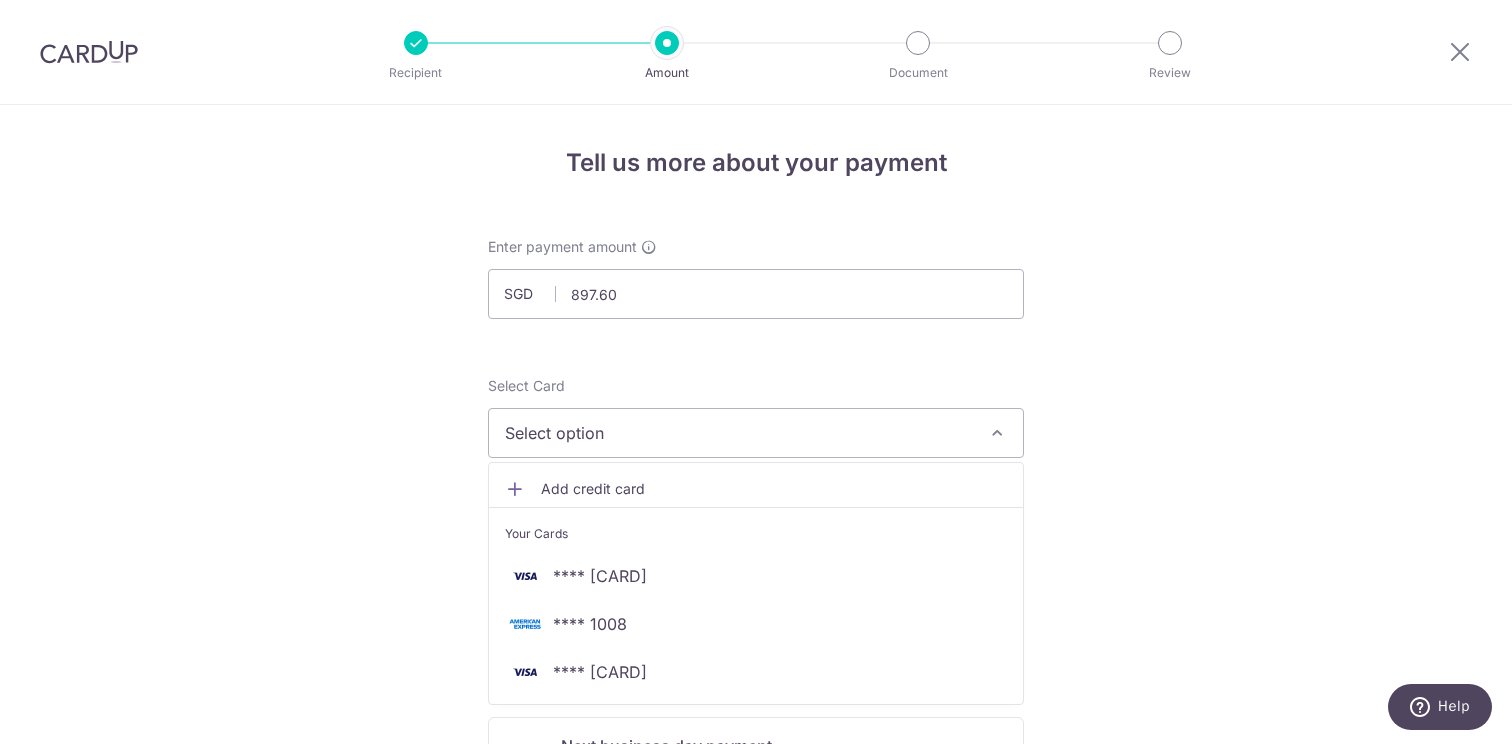 click on "Add credit card" at bounding box center (756, 489) 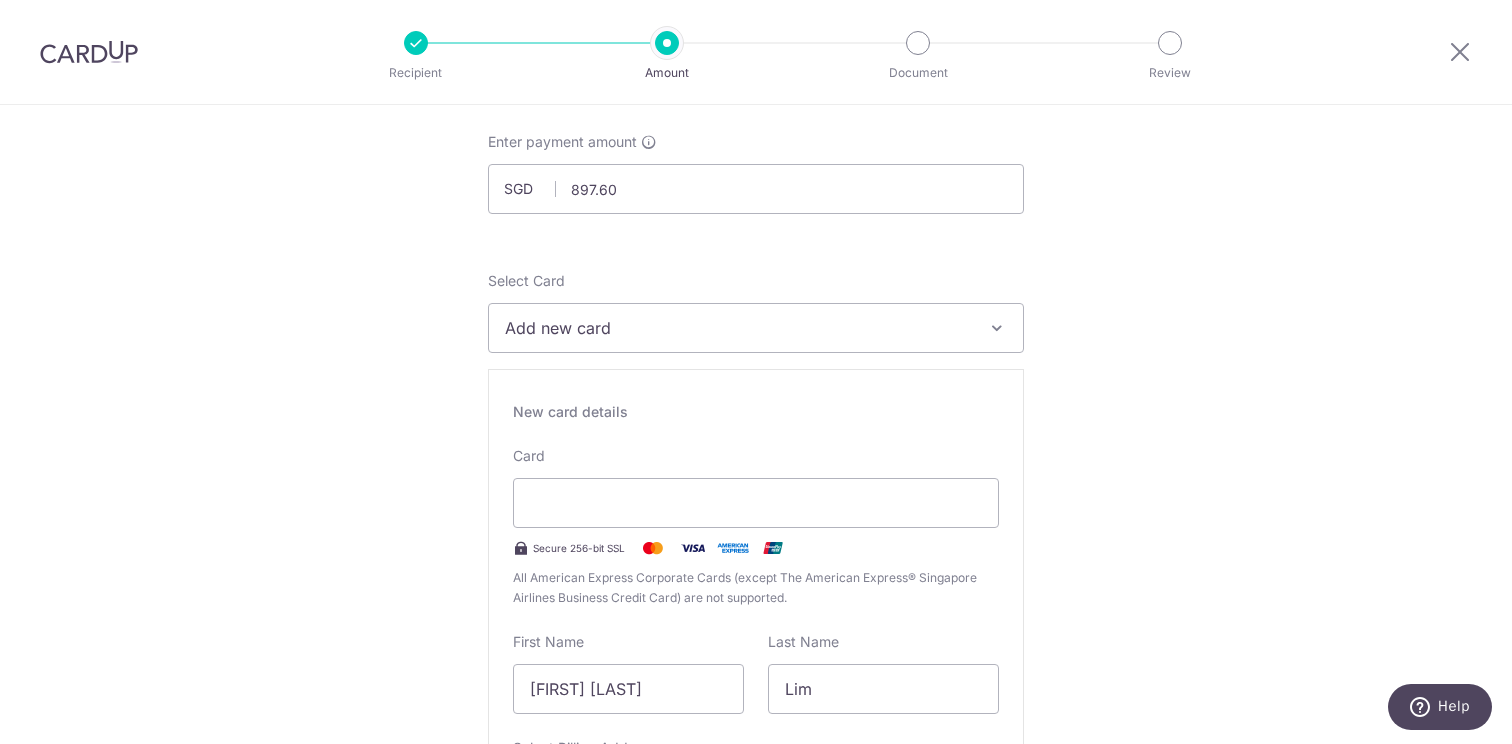 scroll, scrollTop: 114, scrollLeft: 0, axis: vertical 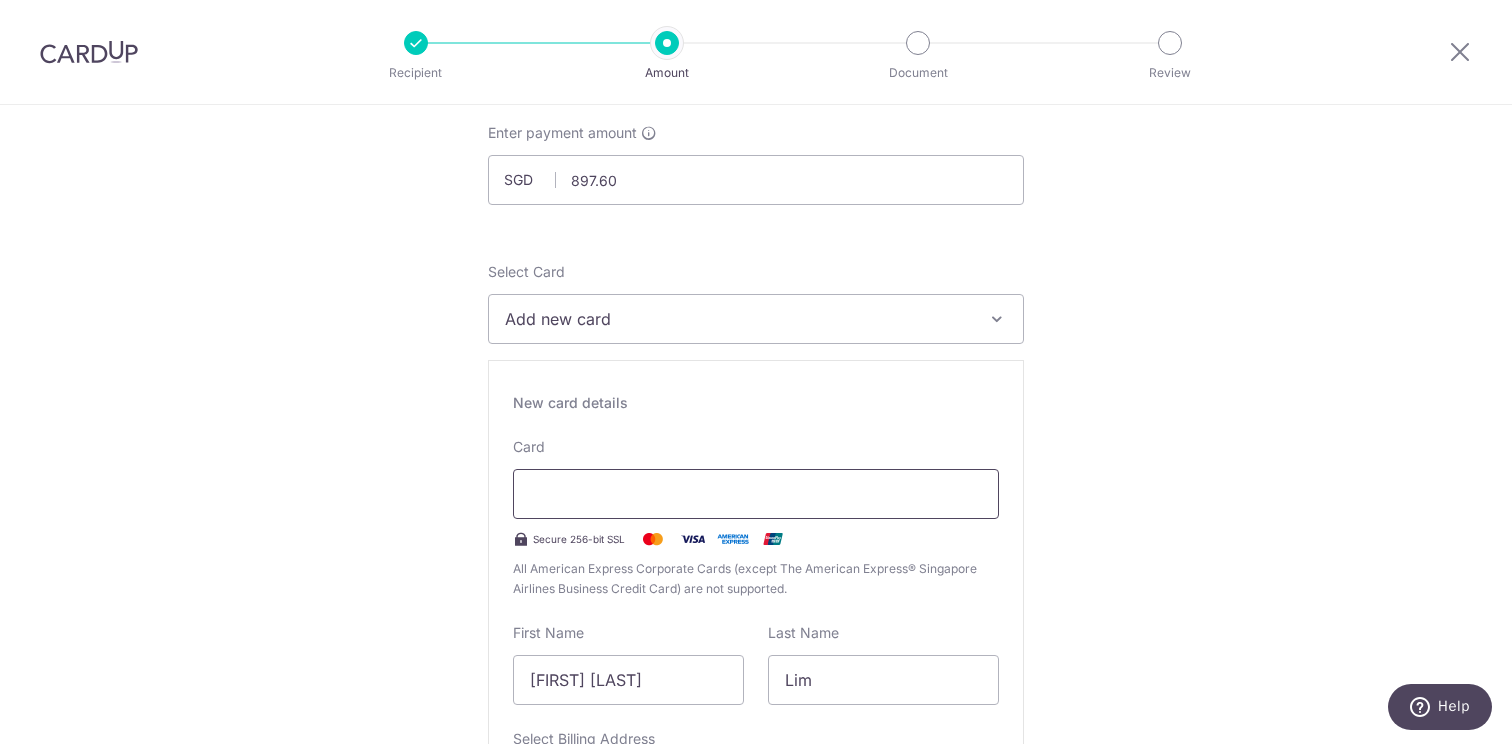 type on "03 / 2028" 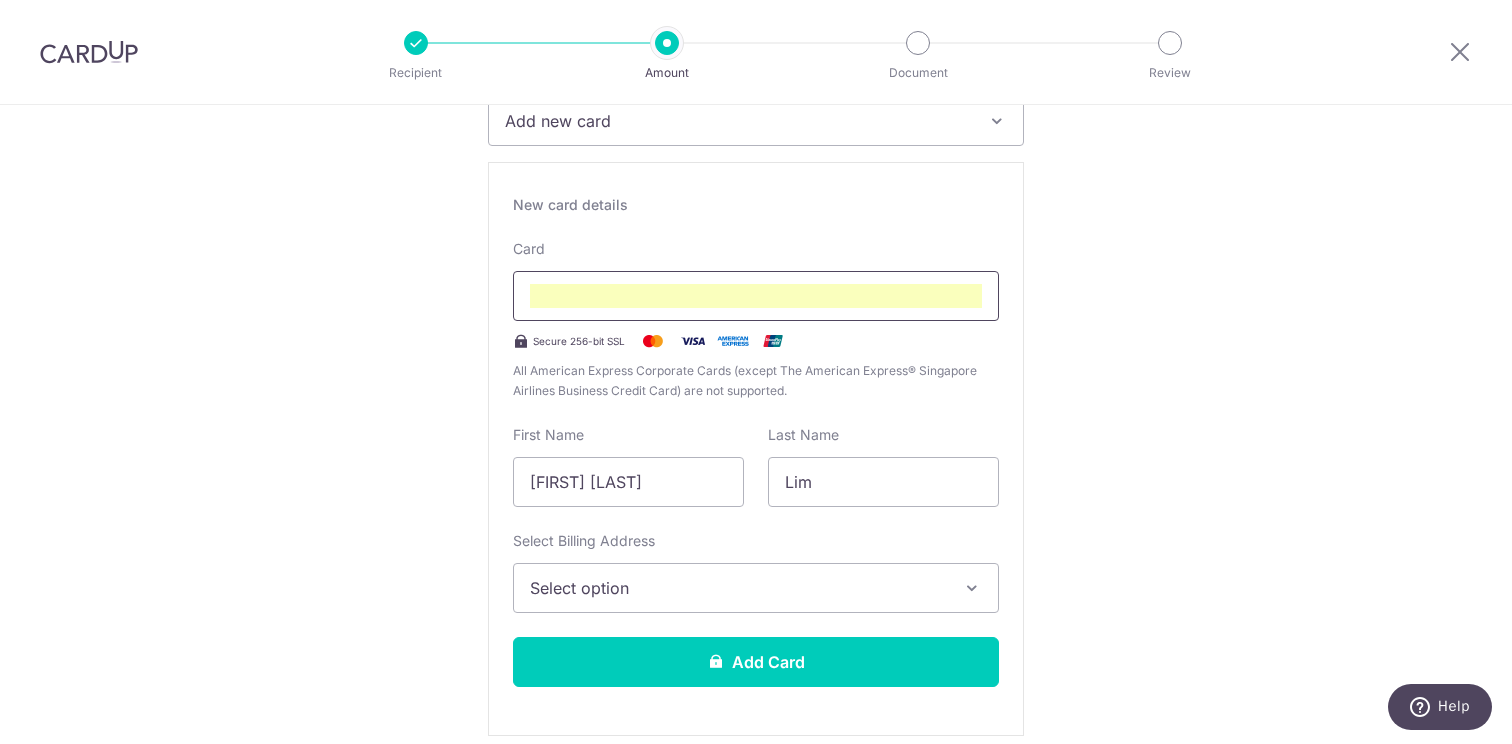 scroll, scrollTop: 329, scrollLeft: 0, axis: vertical 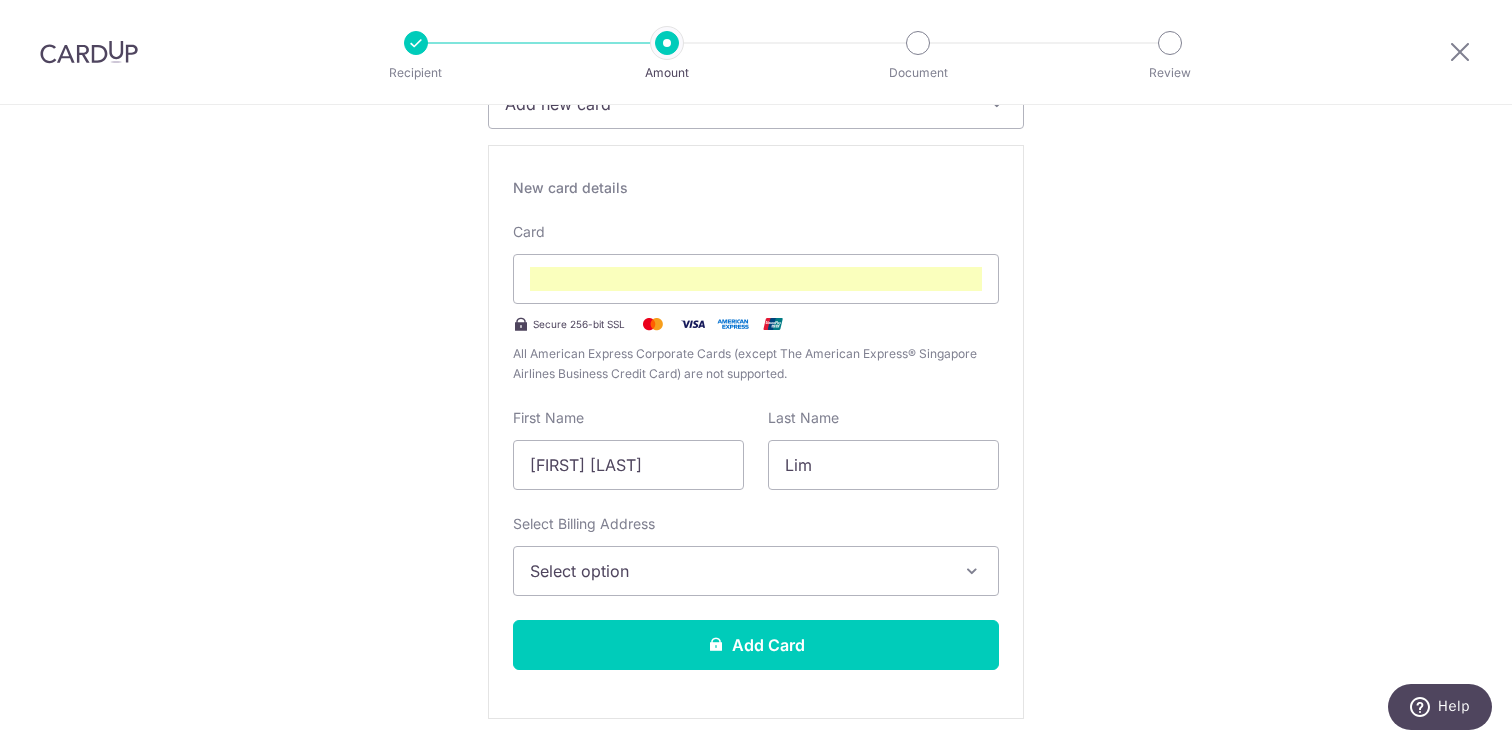 click on "Select option" at bounding box center [738, 571] 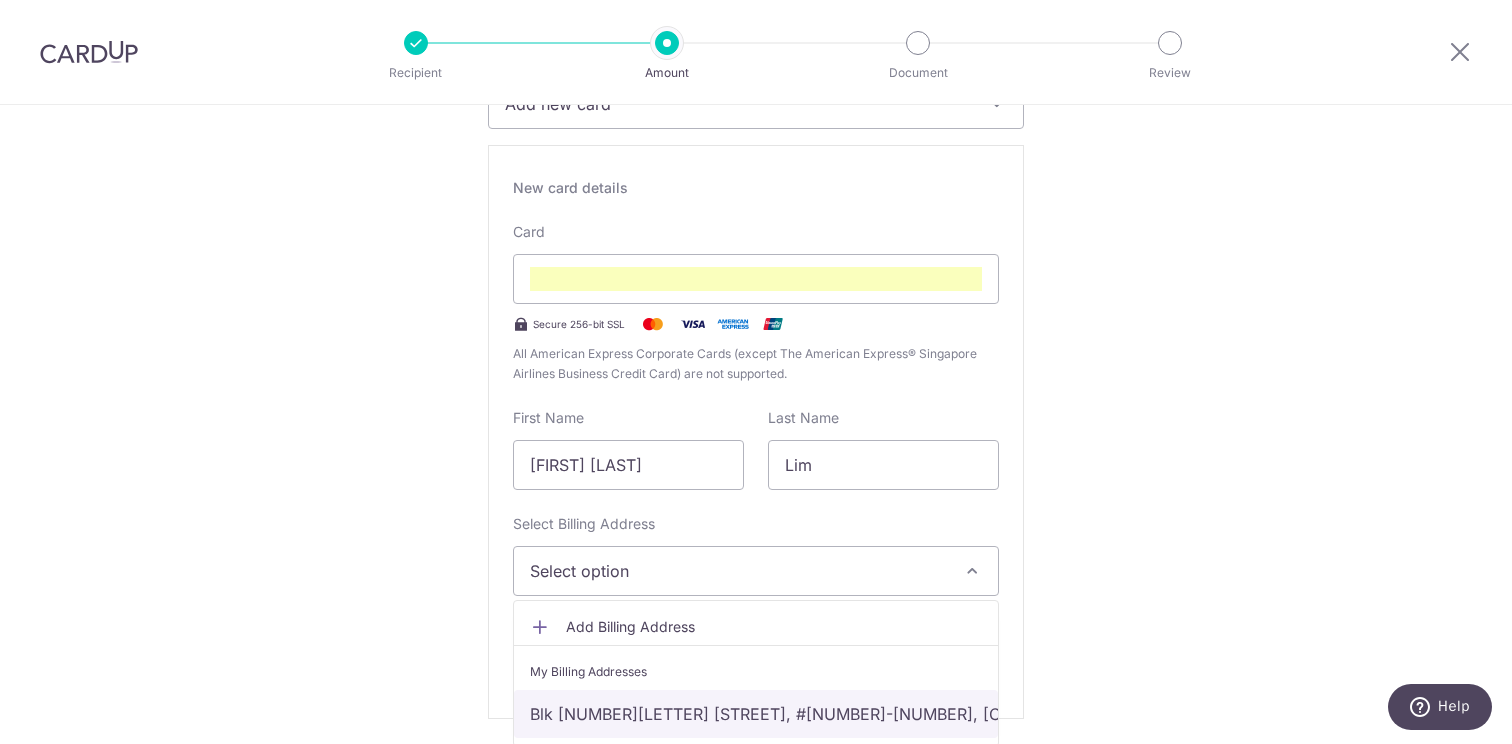 click on "Blk 107B Canberra Street, #06-583, Singapore, Singapore-752107" at bounding box center (756, 714) 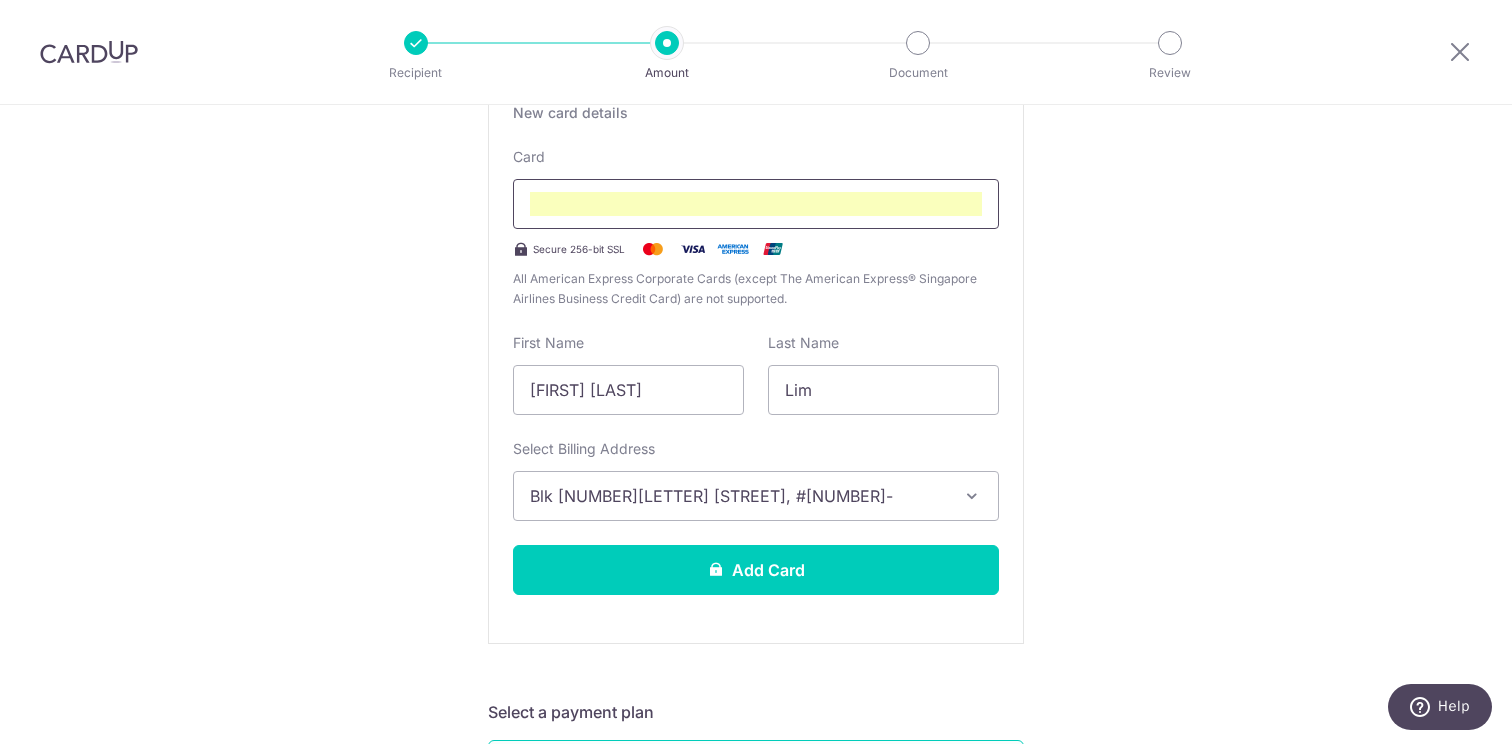 scroll, scrollTop: 411, scrollLeft: 0, axis: vertical 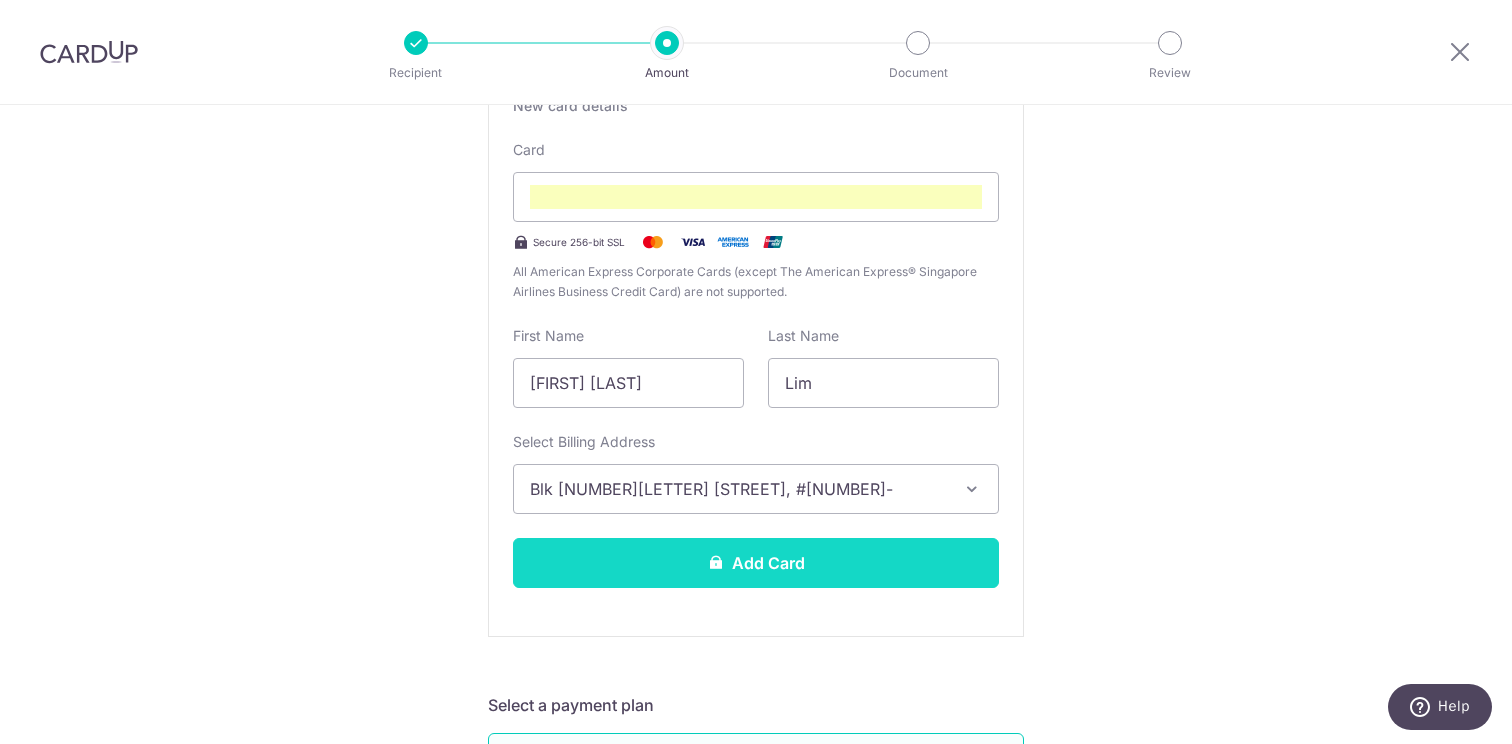 click on "Add Card" at bounding box center [756, 563] 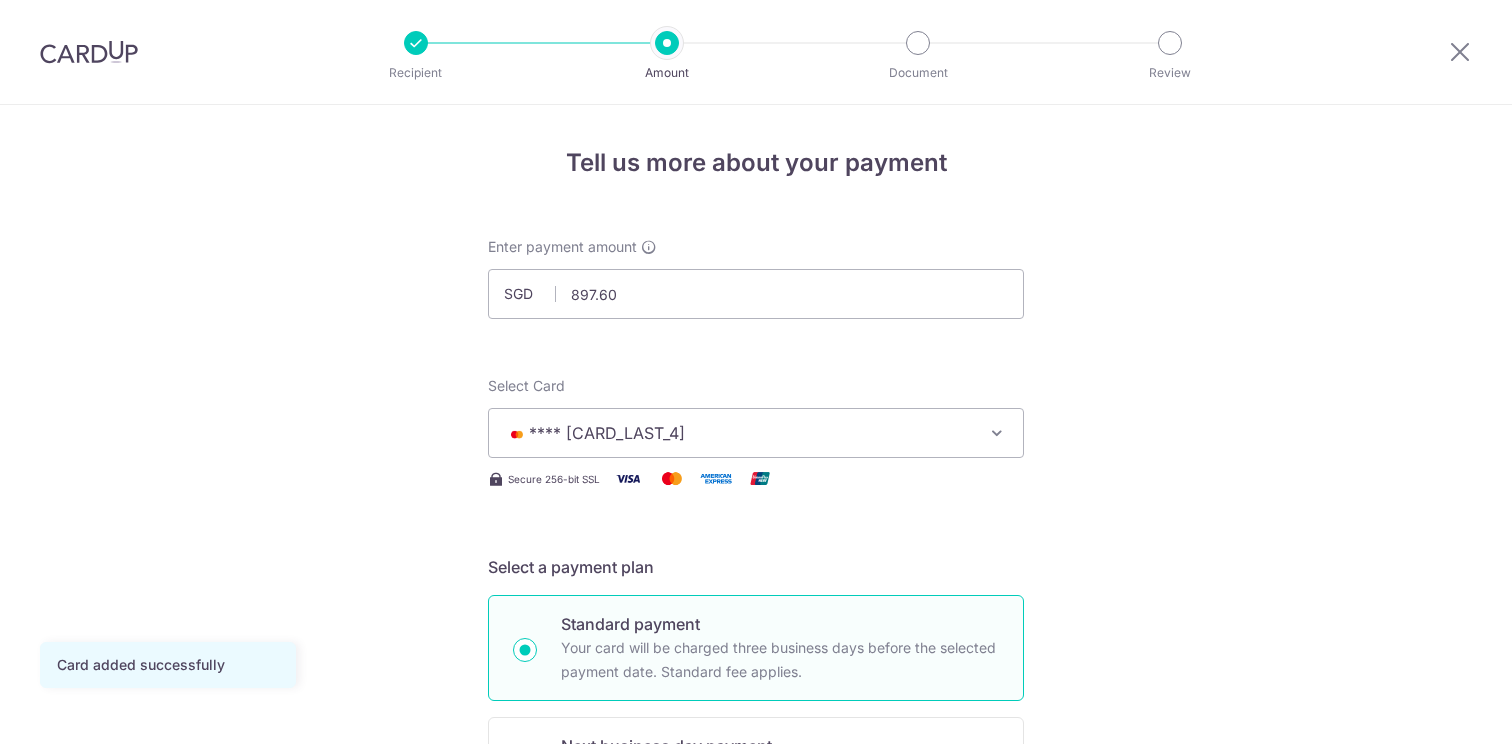 scroll, scrollTop: 0, scrollLeft: 0, axis: both 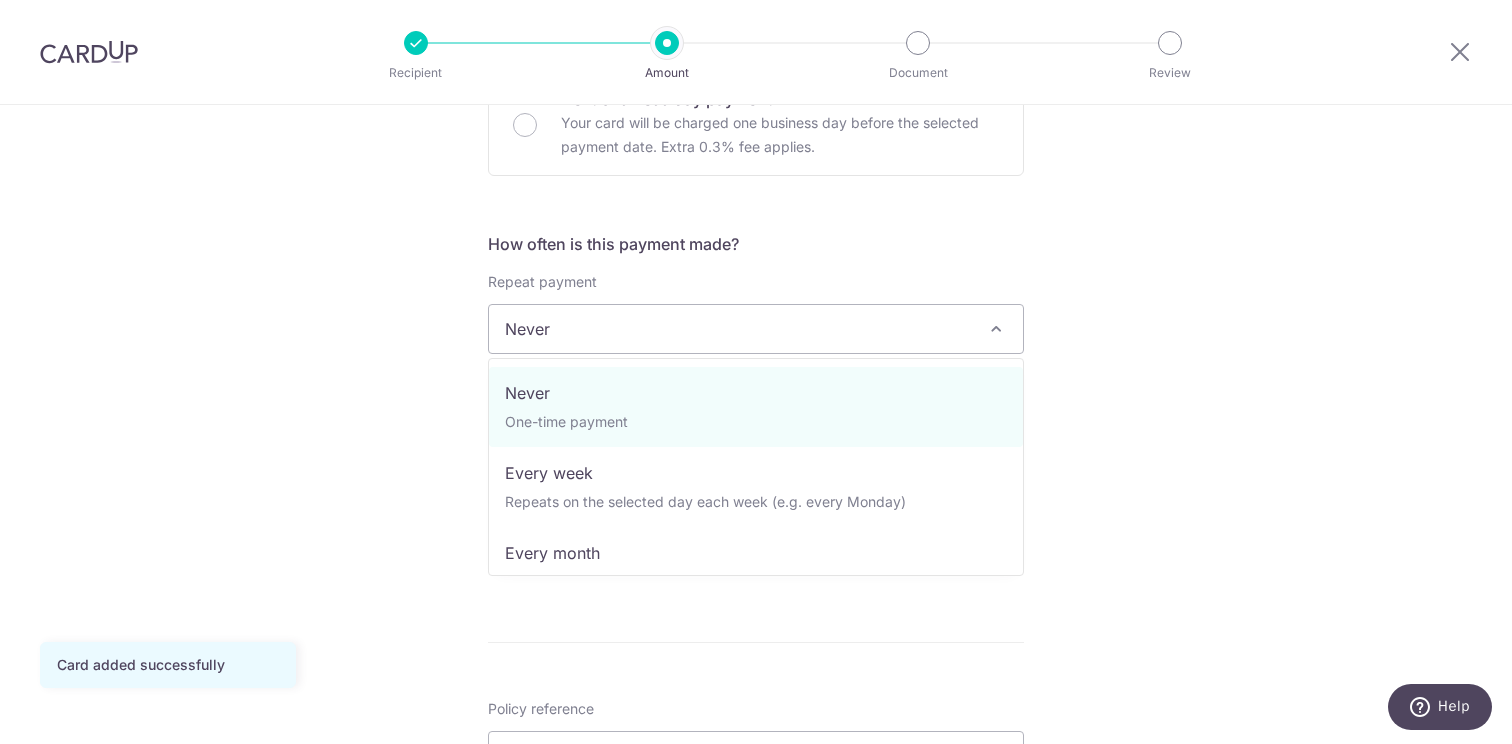 click on "Never" at bounding box center [756, 329] 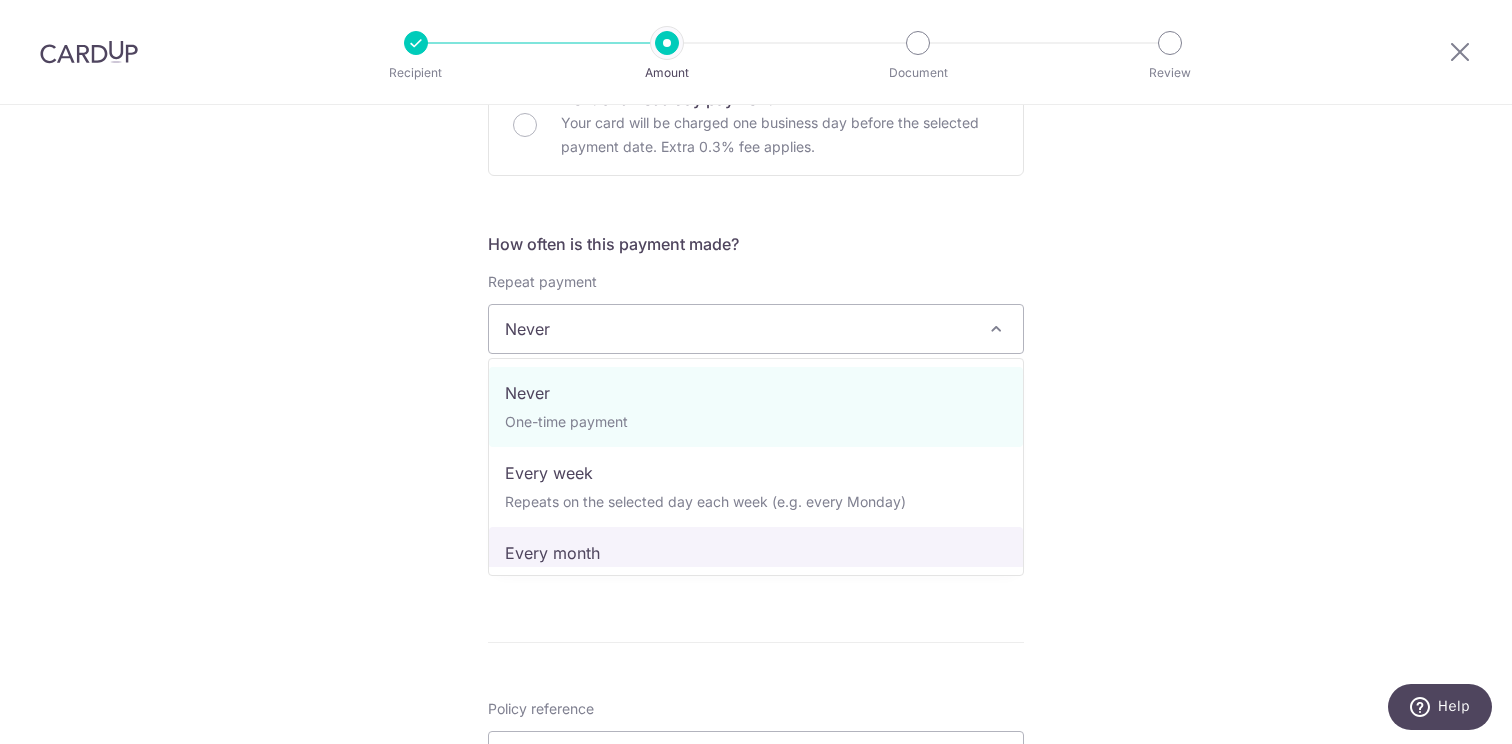 click on "Enter payment amount
SGD
[PRICE]
[PRICE]
Card added successfully
Select Card
**** [CARD_LAST_4]
Add credit card
Your Cards
**** [CARD_LAST_4]
**** [CARD_LAST_4]
**** [CARD_LAST_4]
**** [CARD_LAST_4]
Secure 256-bit SSL
Text
New card details
Card" at bounding box center [756, 422] 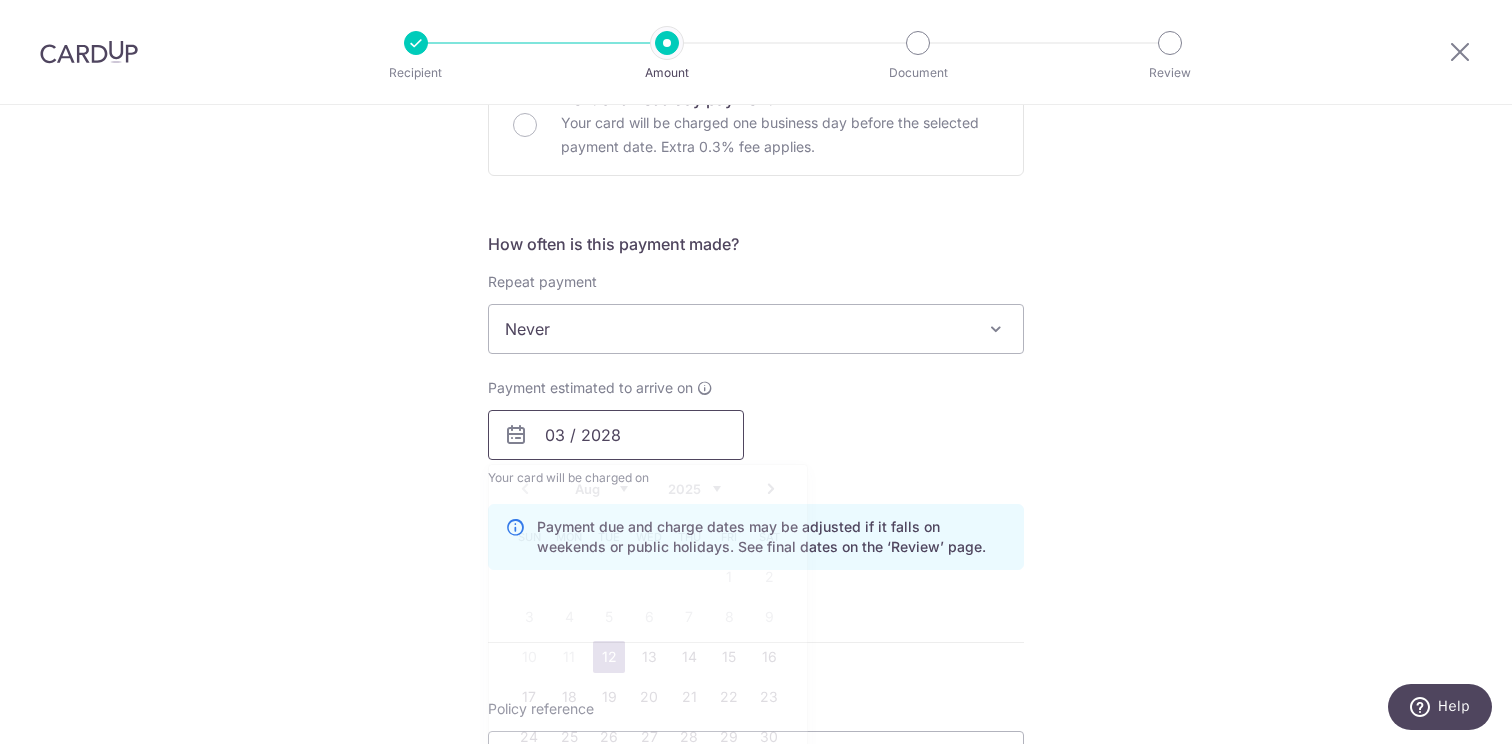 click on "03 / 2028" at bounding box center [616, 435] 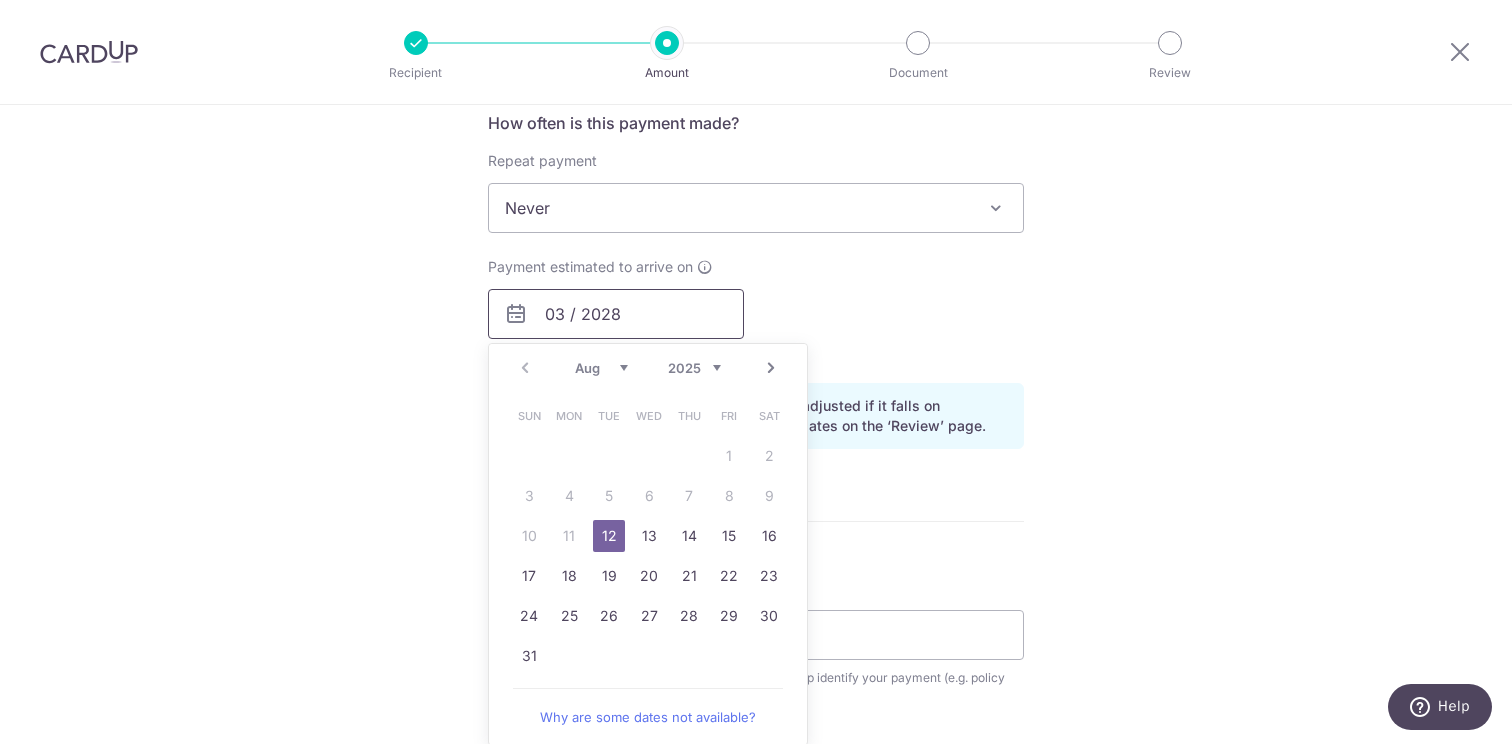 scroll, scrollTop: 773, scrollLeft: 0, axis: vertical 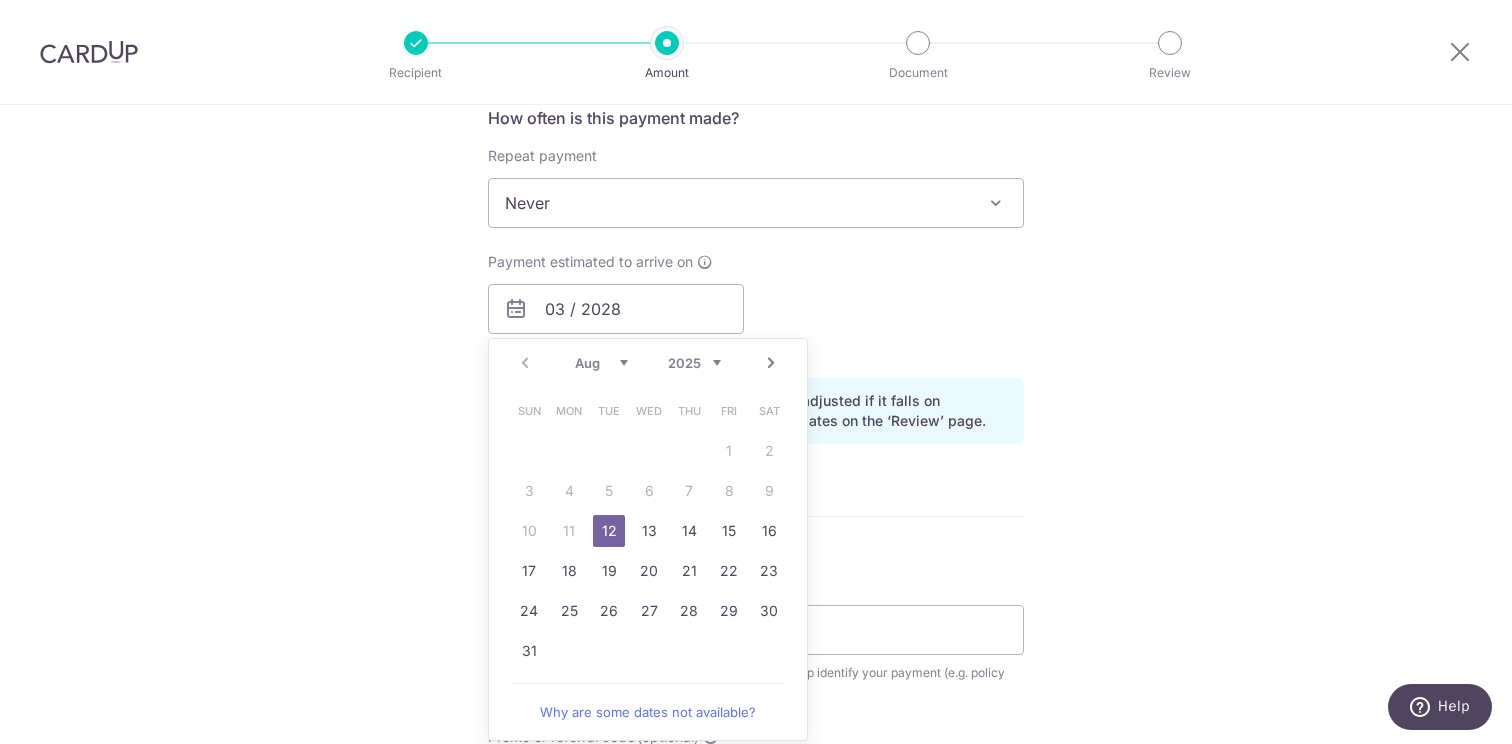 click on "Next" at bounding box center (771, 363) 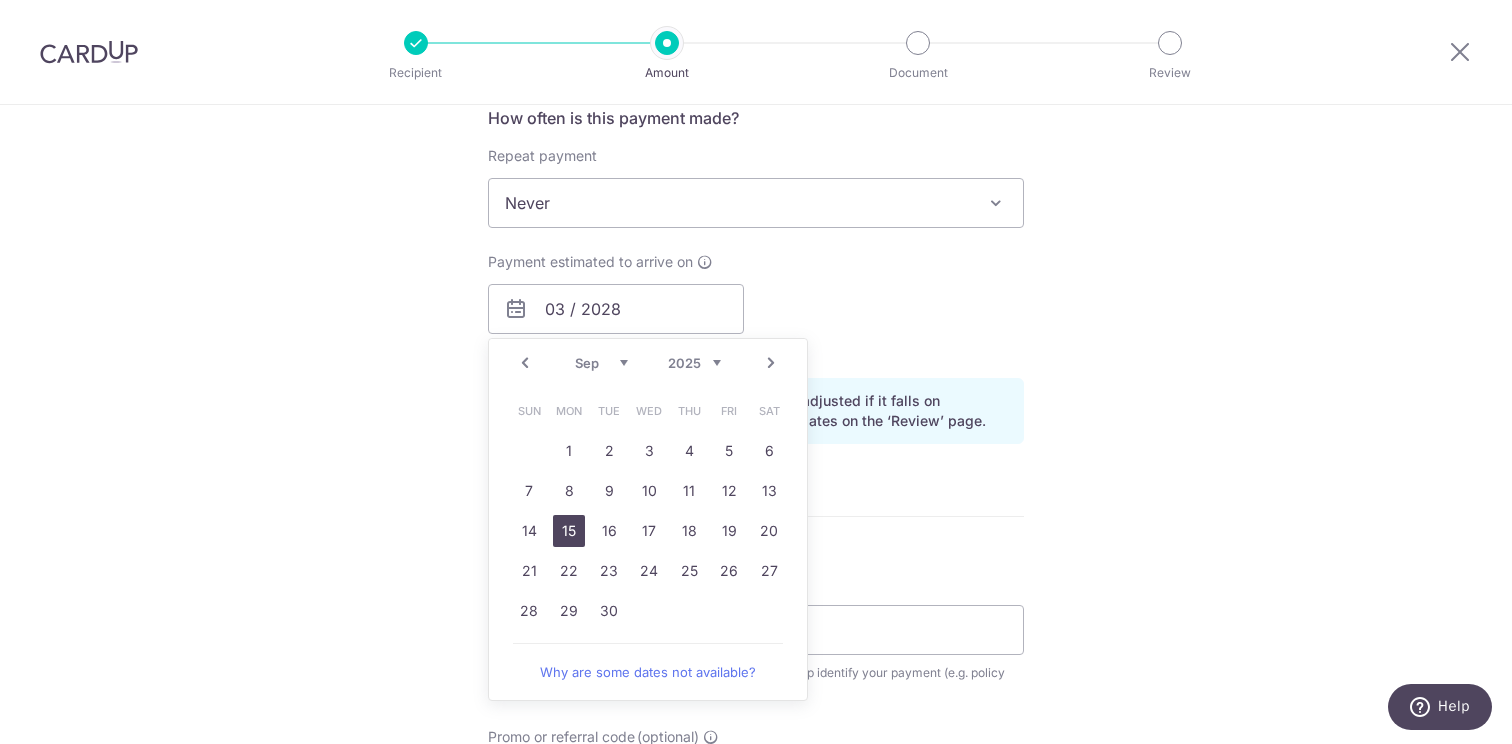 click on "15" at bounding box center (569, 531) 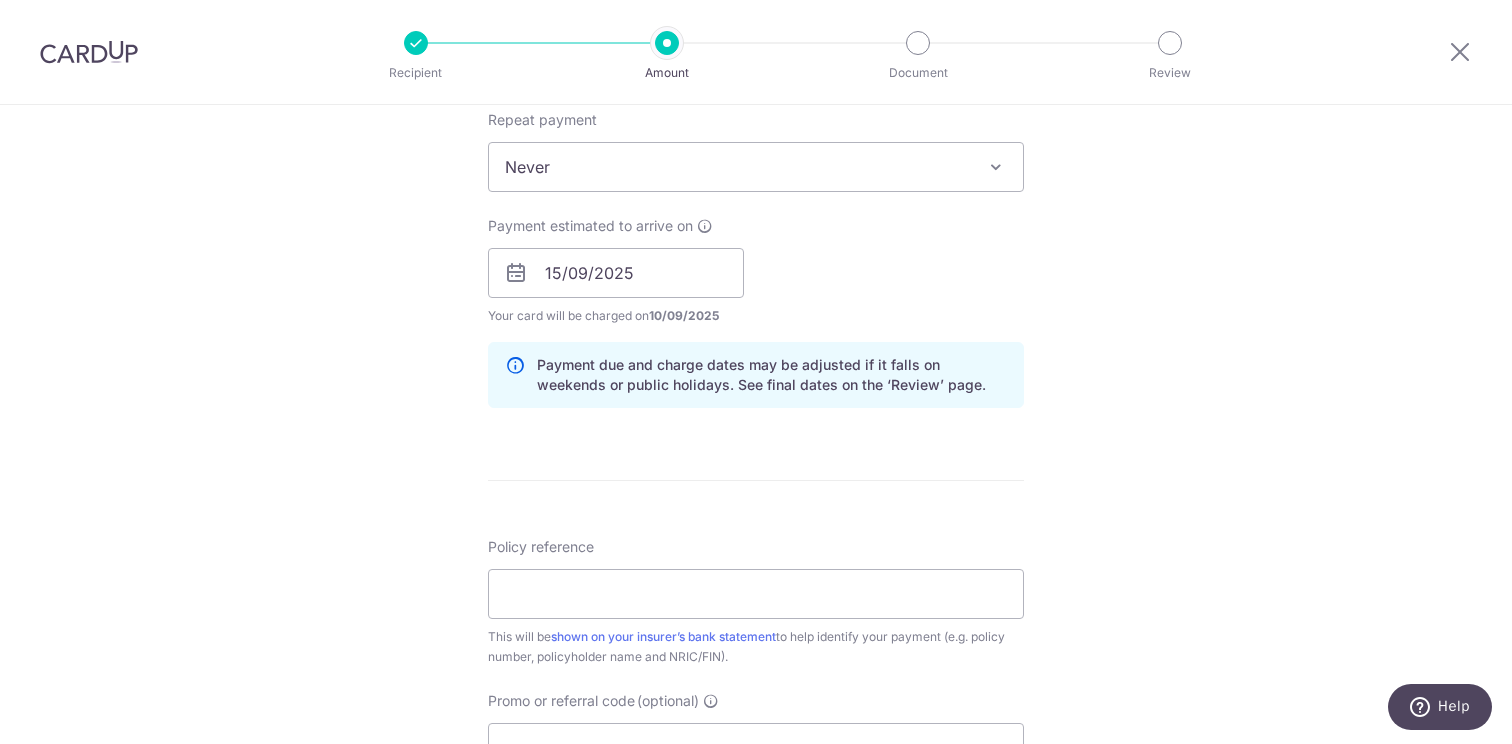 scroll, scrollTop: 824, scrollLeft: 0, axis: vertical 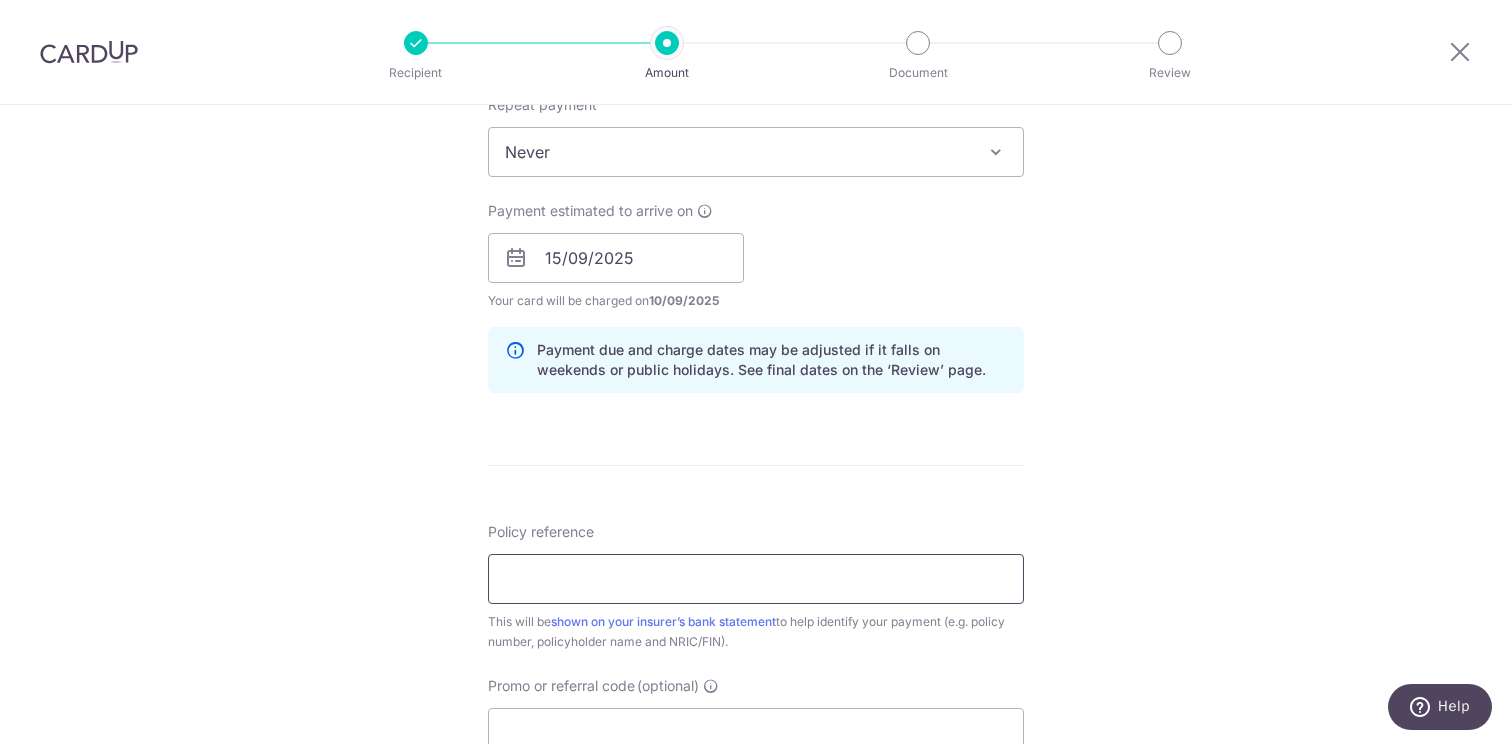 click on "Policy reference" at bounding box center [756, 579] 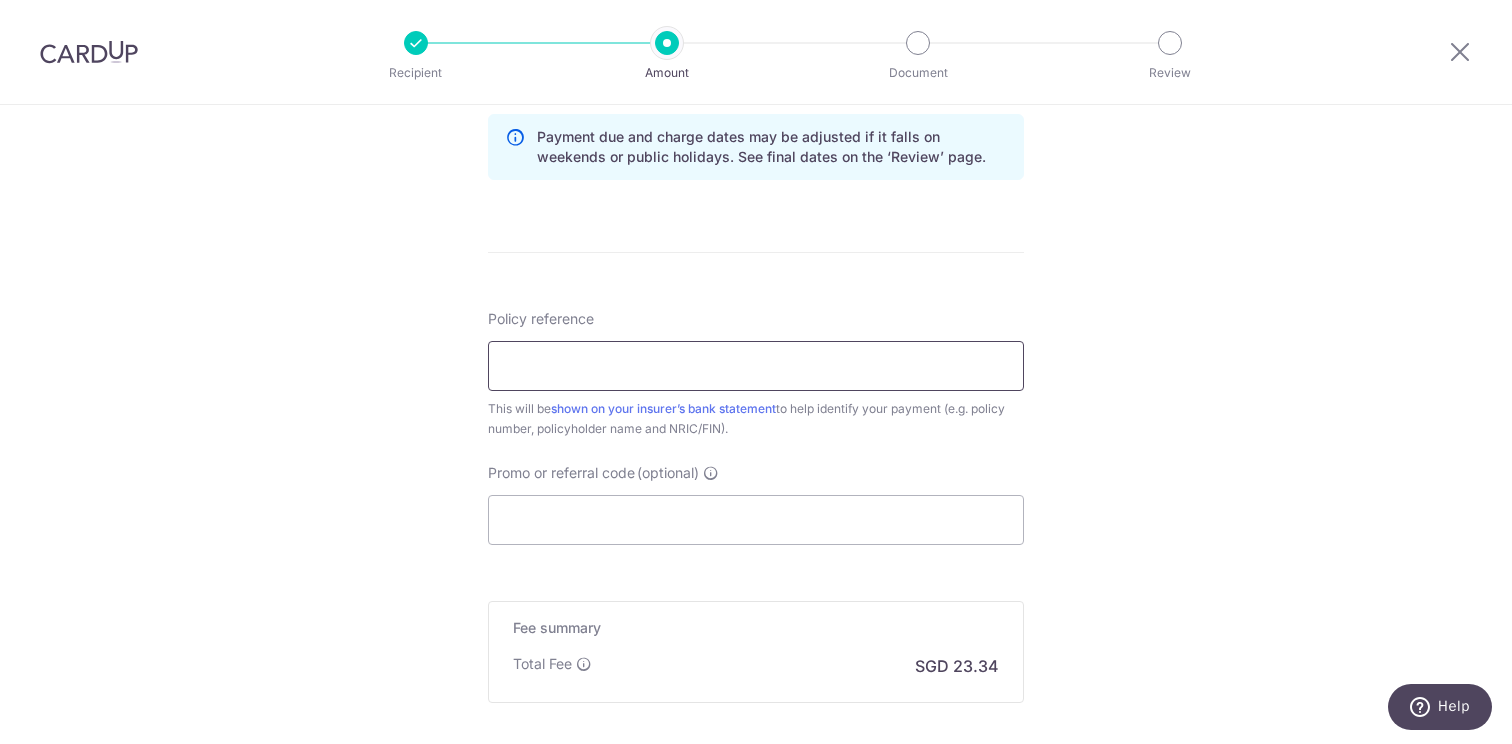 scroll, scrollTop: 1031, scrollLeft: 0, axis: vertical 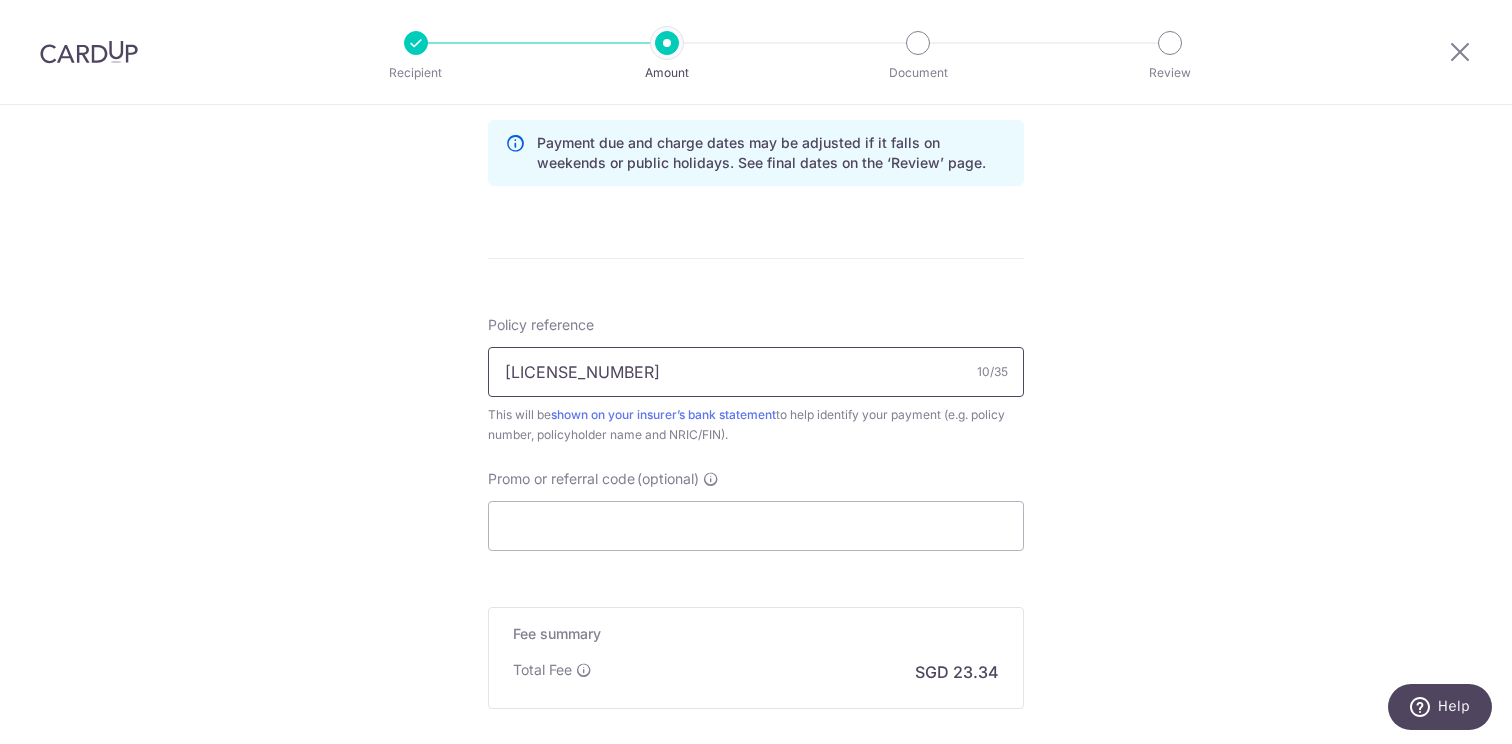 type on "E241432233" 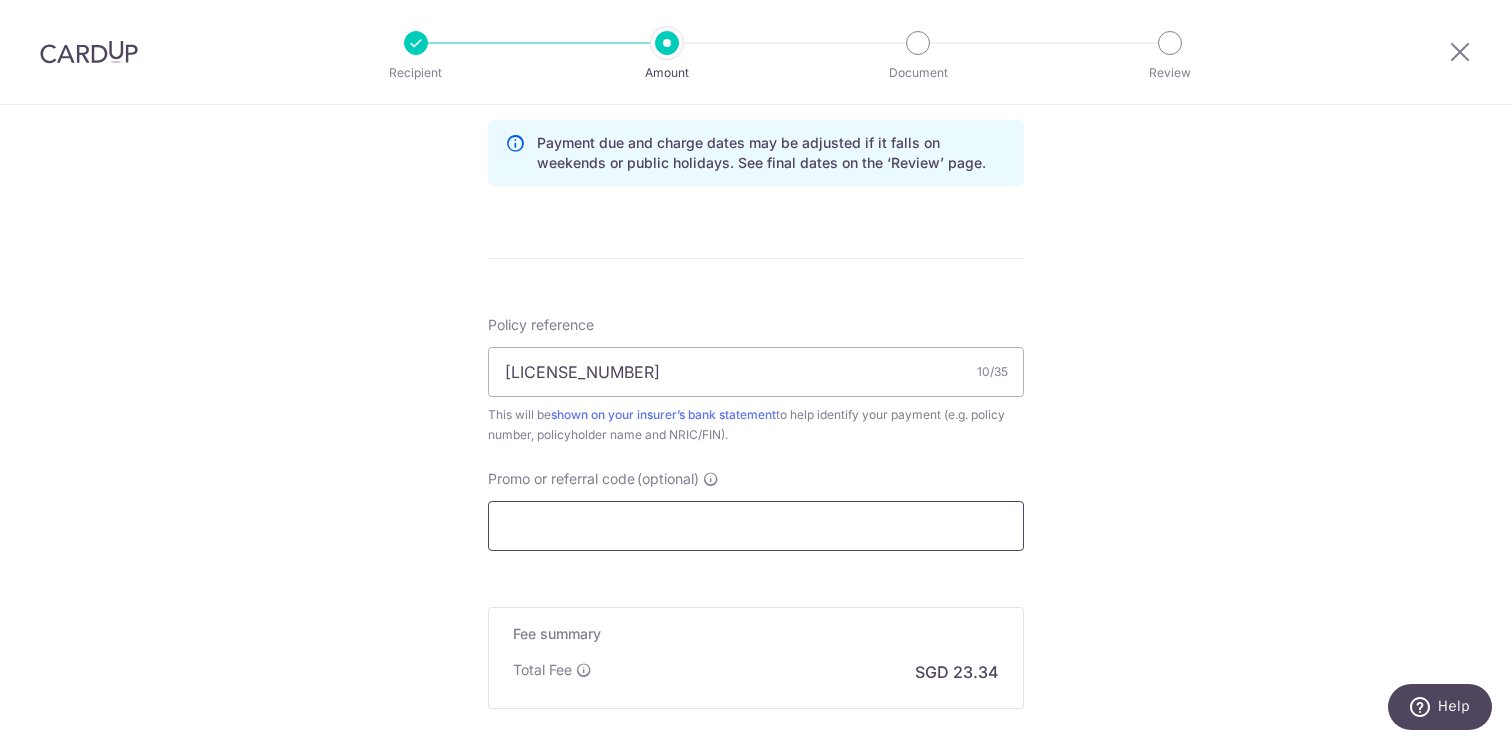 click on "Promo or referral code
(optional)" at bounding box center [756, 526] 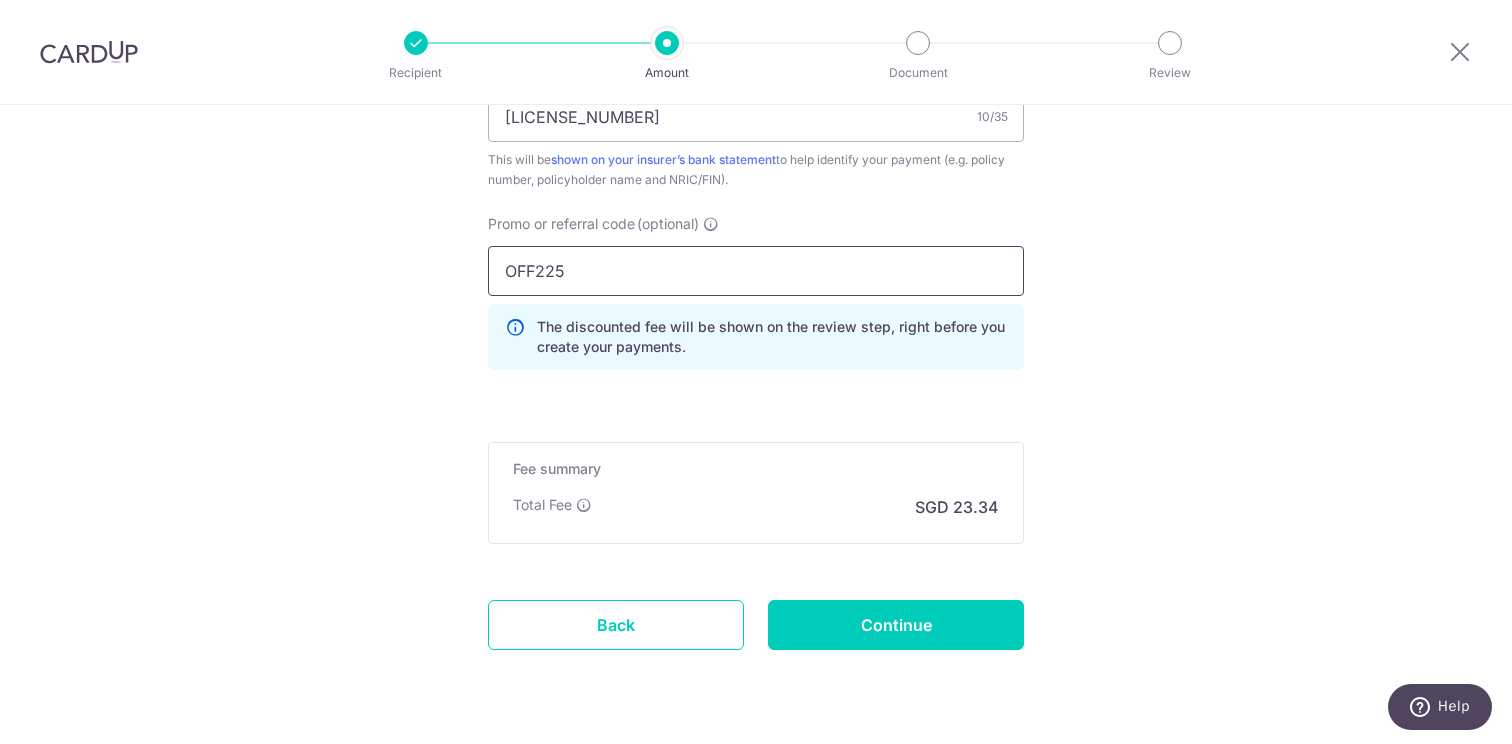 scroll, scrollTop: 1342, scrollLeft: 0, axis: vertical 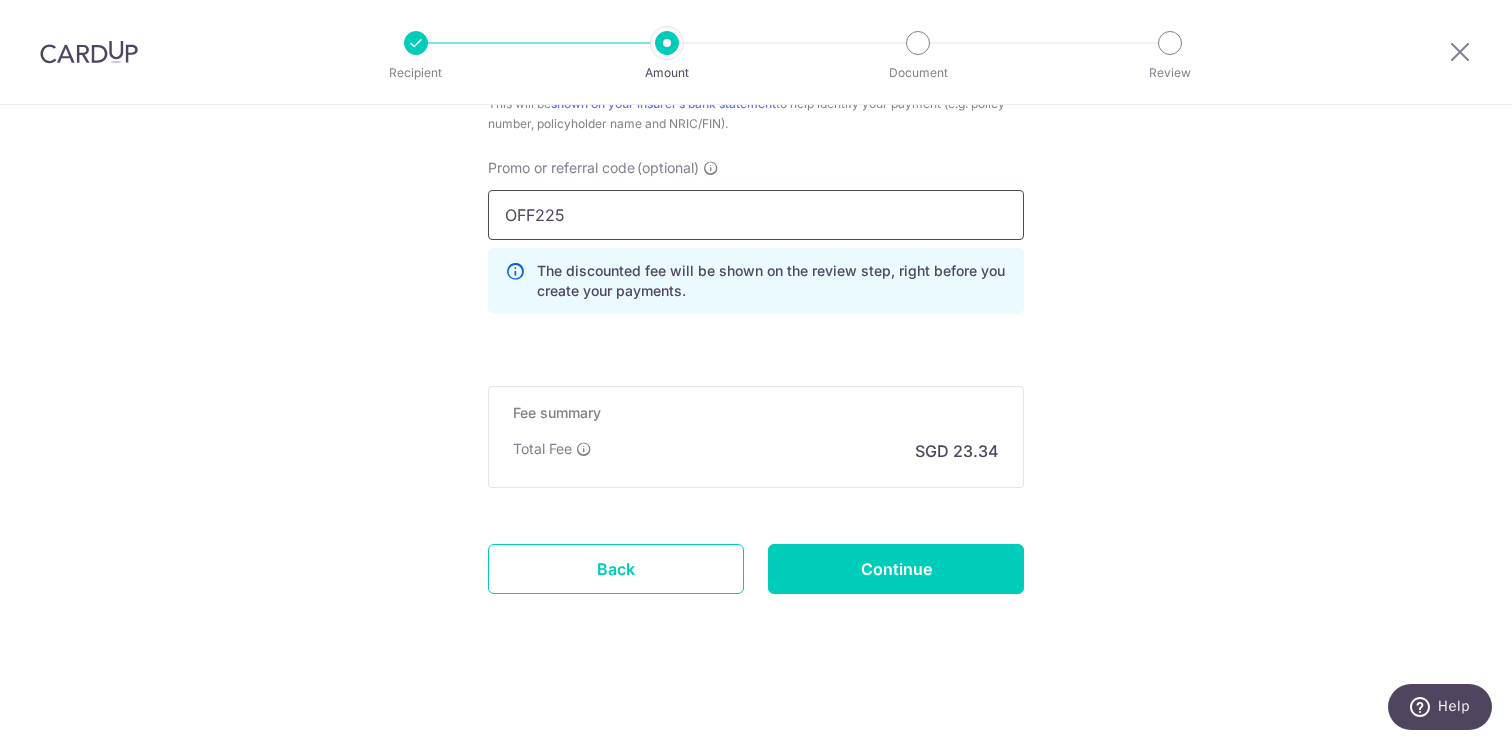 type on "OFF225" 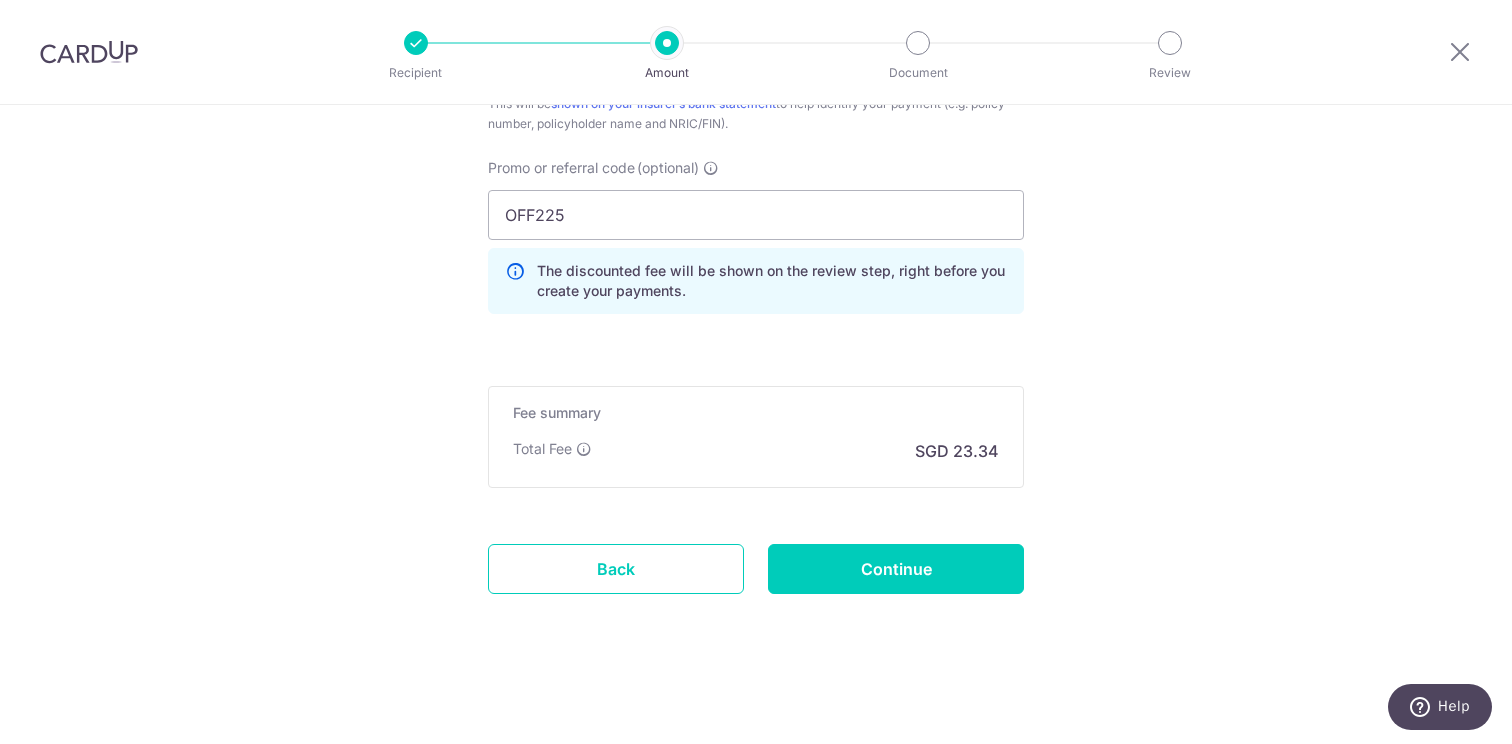 click on "SGD 23.34" at bounding box center [957, 451] 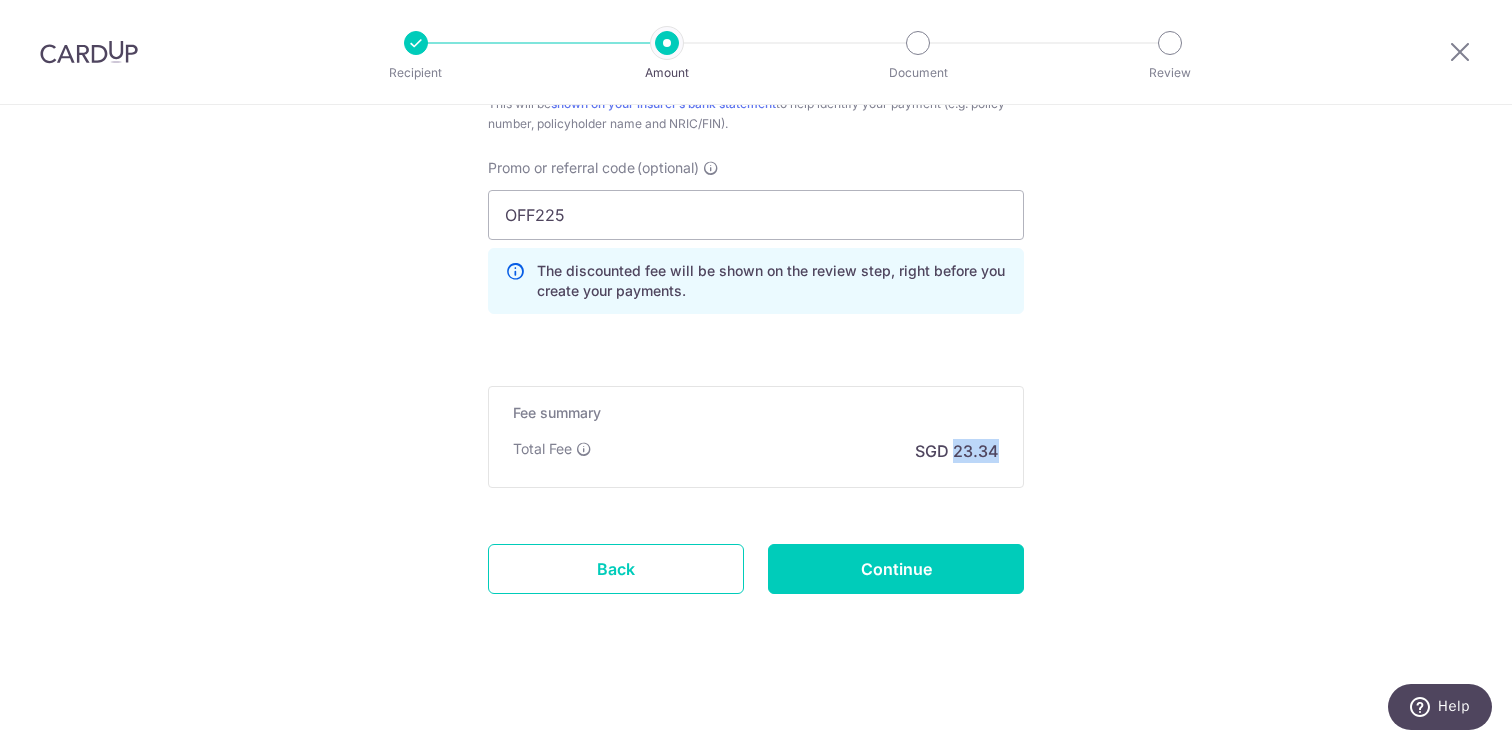 click on "SGD 23.34" at bounding box center [957, 451] 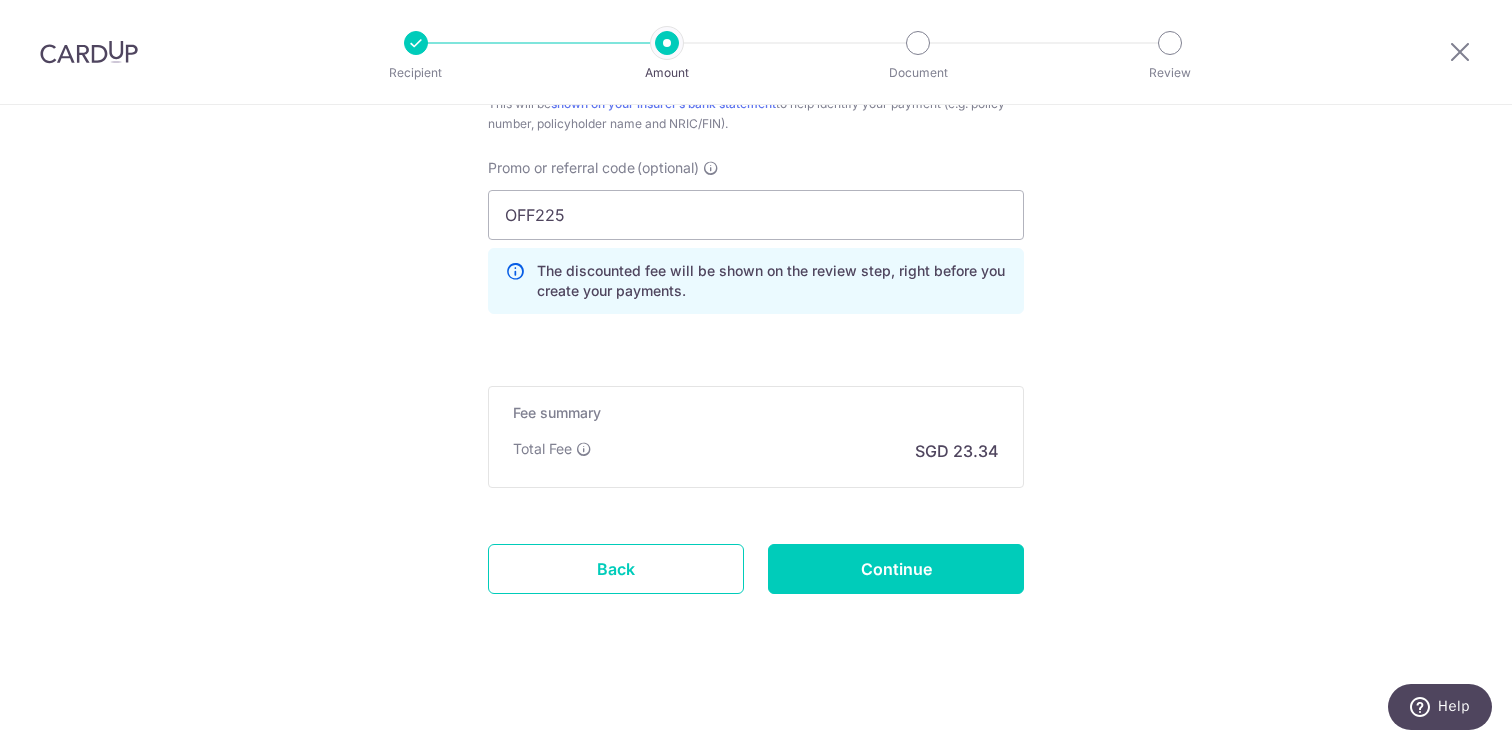 click on "Fee summary
Base fee
Extend fee
Next-day fee
Total Fee
SGD 23.34" at bounding box center (756, 437) 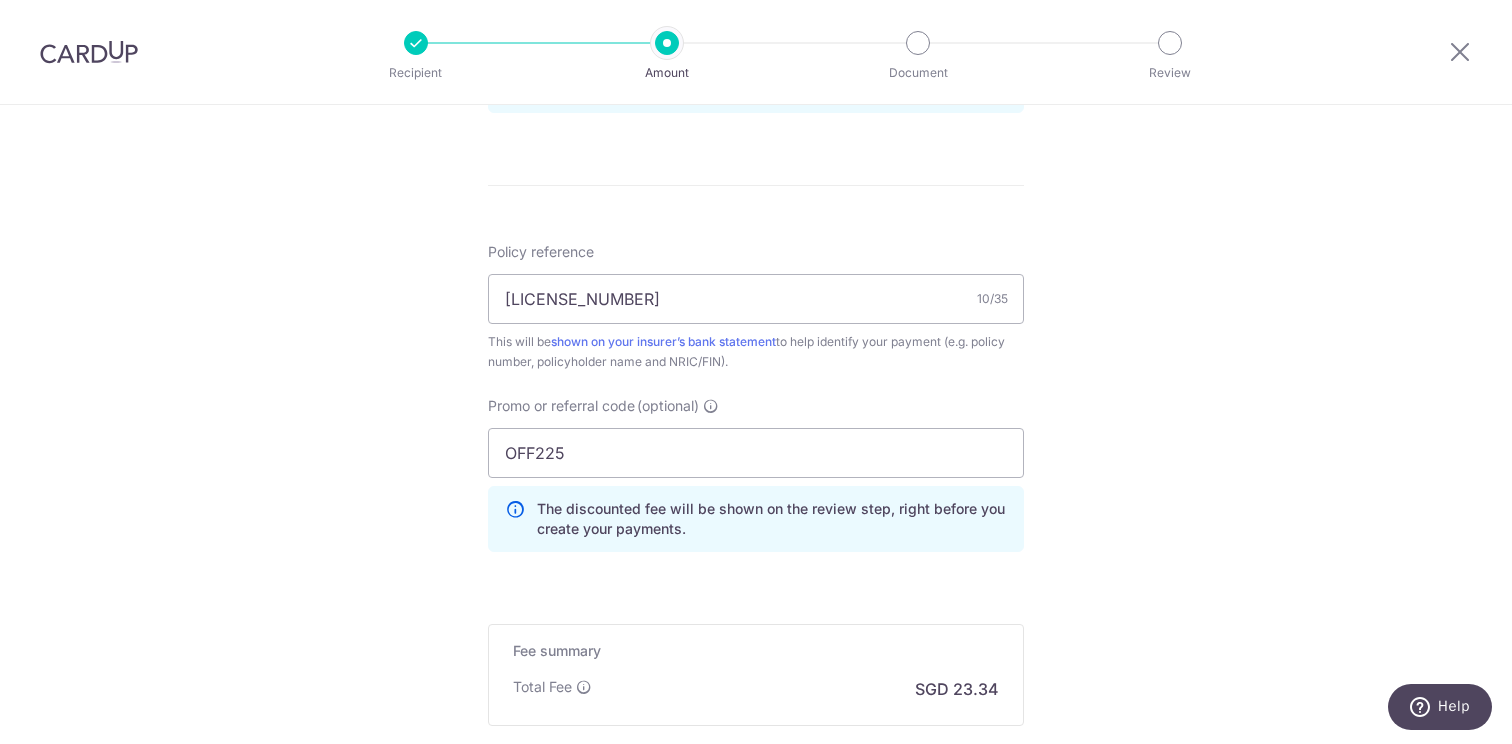 scroll, scrollTop: 1103, scrollLeft: 0, axis: vertical 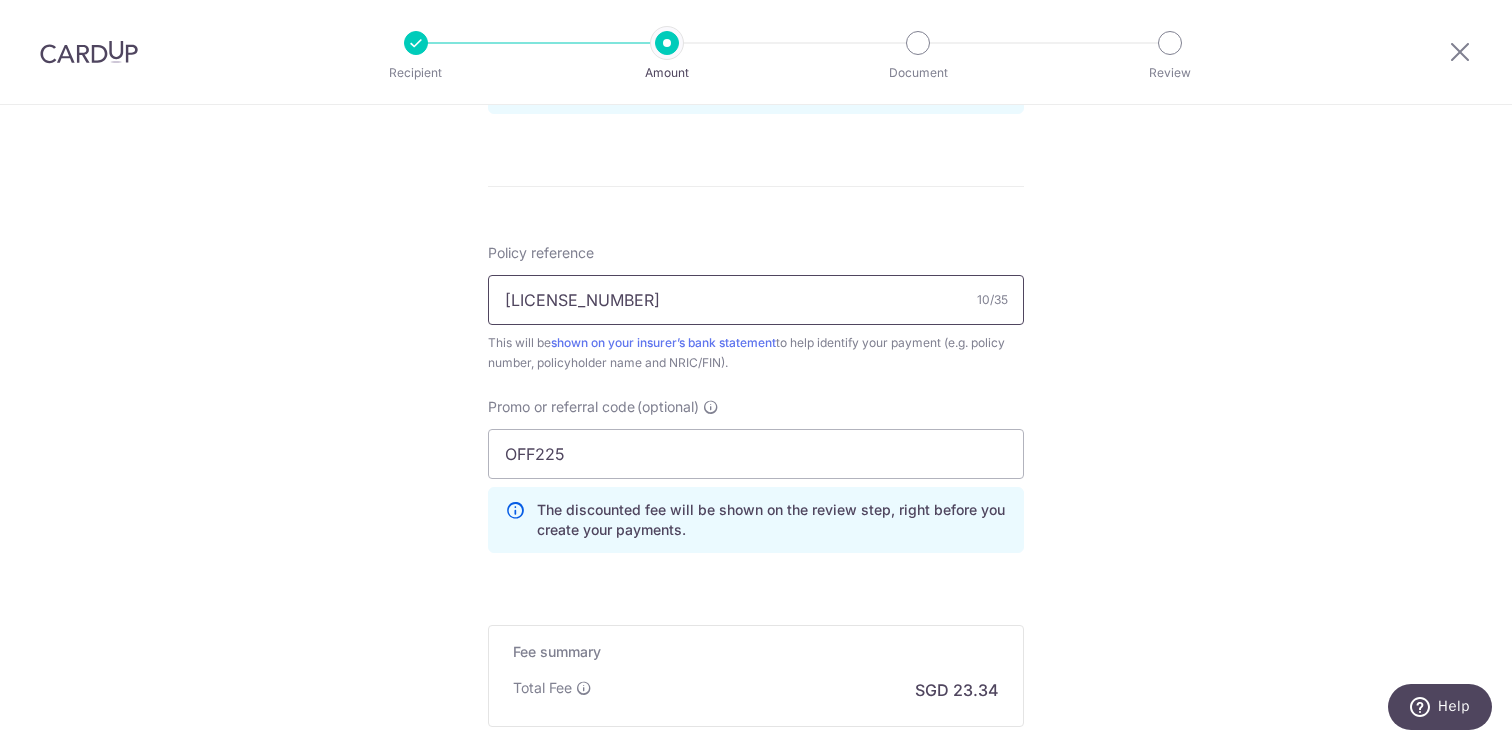 click on "E241432233" at bounding box center (756, 300) 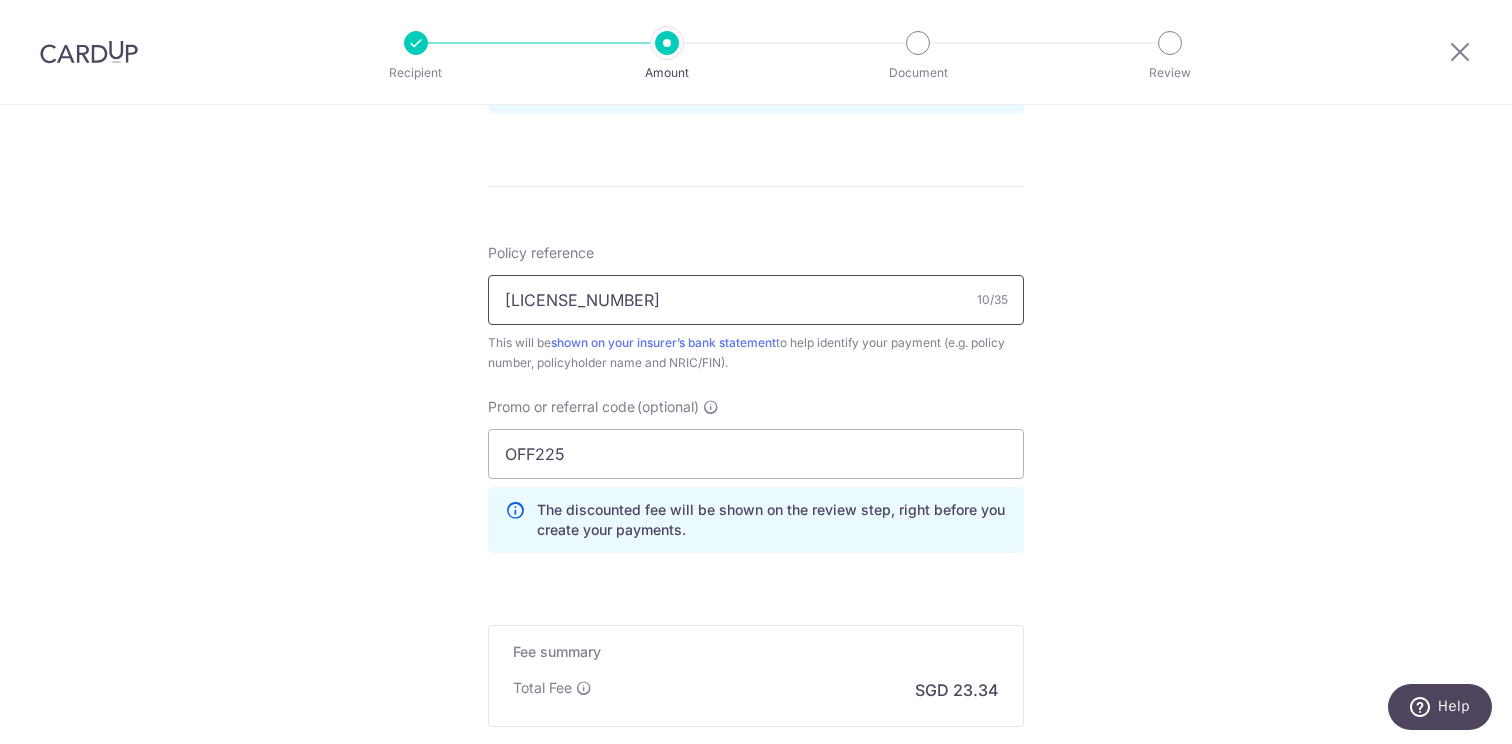 click on "E241432233" at bounding box center [756, 300] 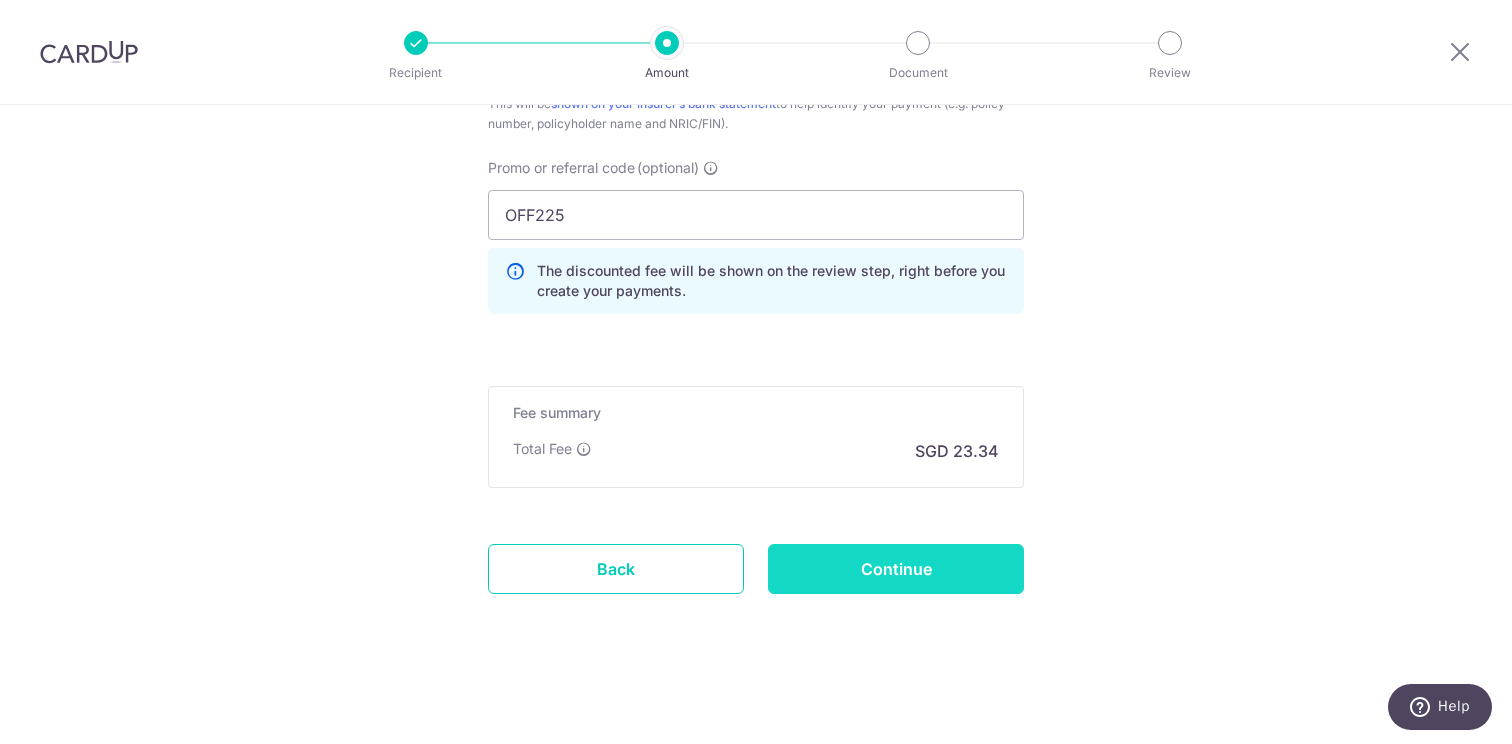 click on "Continue" at bounding box center [896, 569] 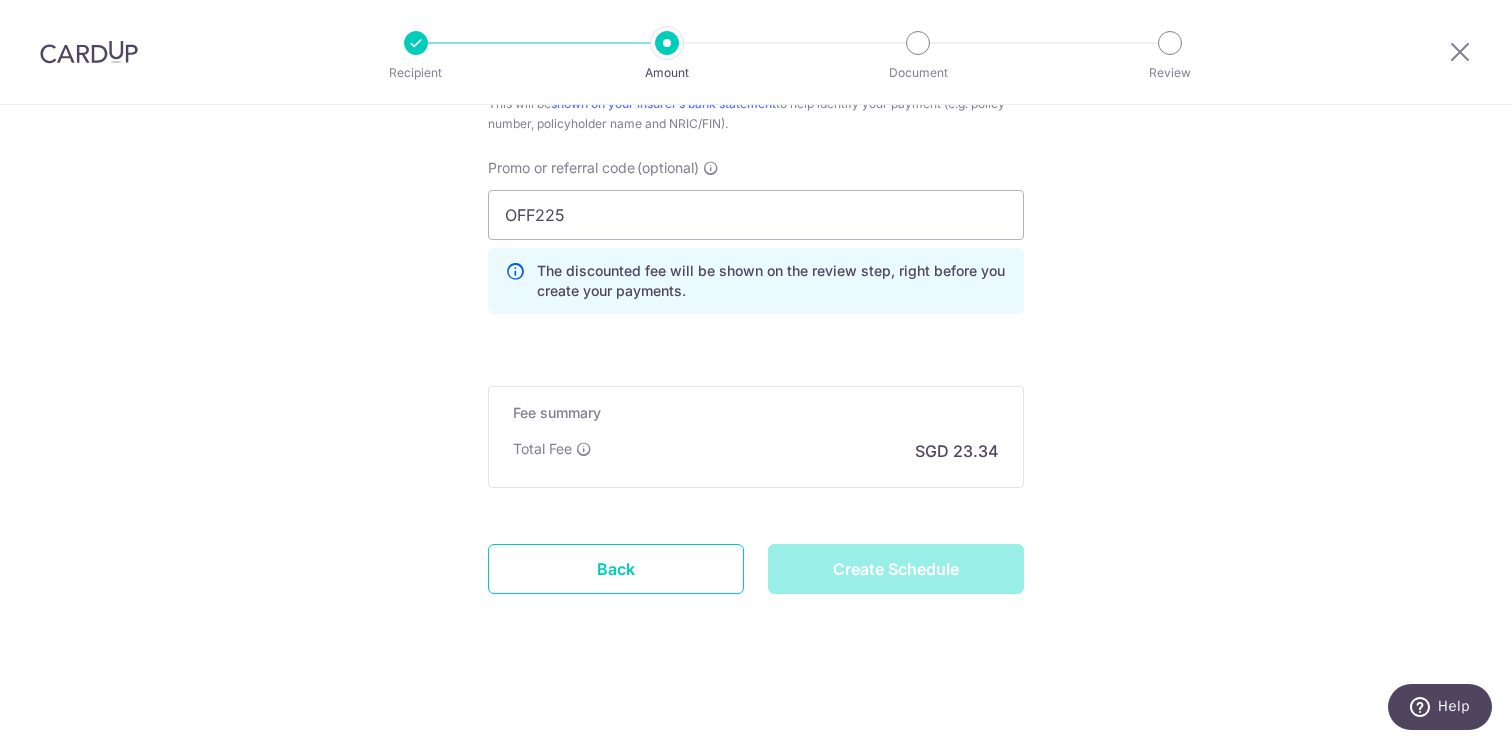 scroll, scrollTop: 1301, scrollLeft: 0, axis: vertical 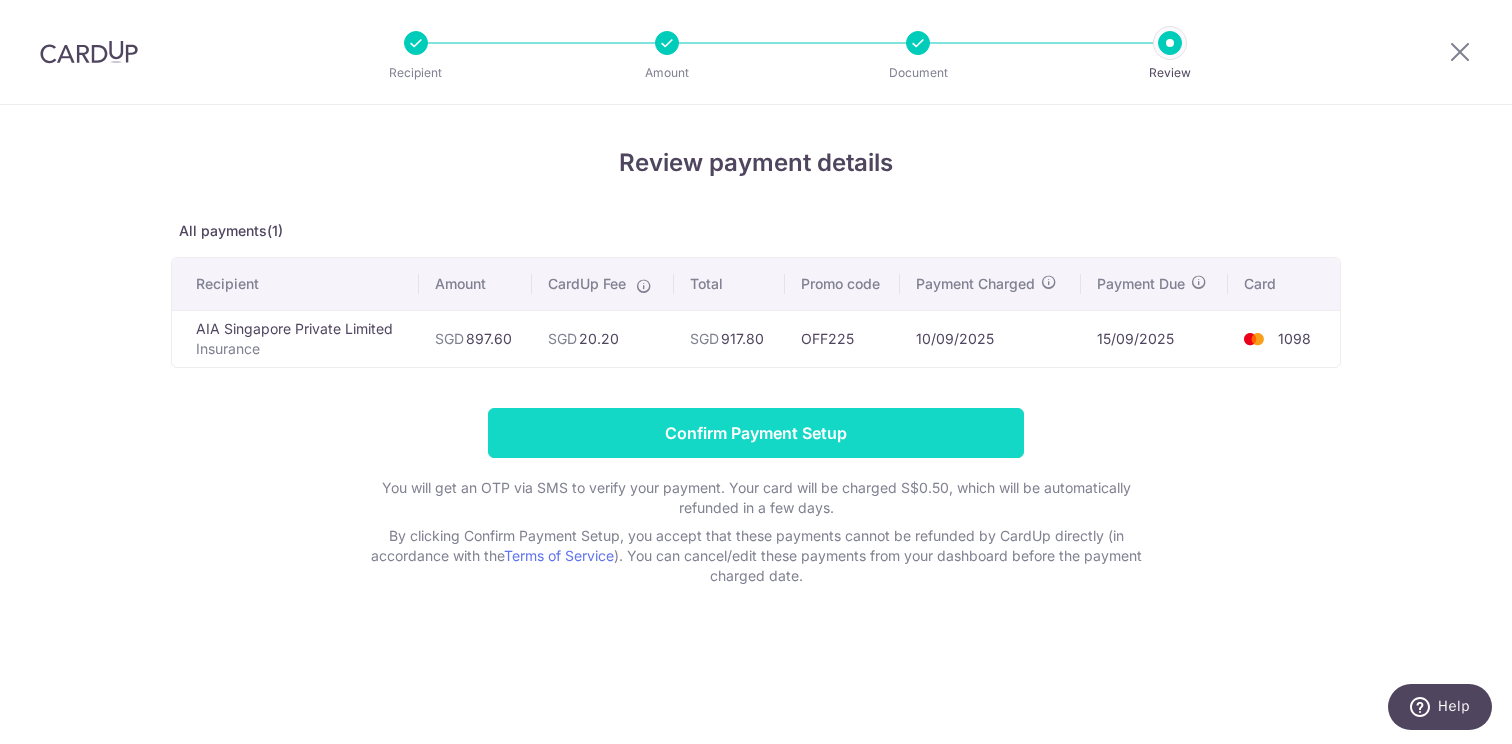 click on "Confirm Payment Setup" at bounding box center [756, 433] 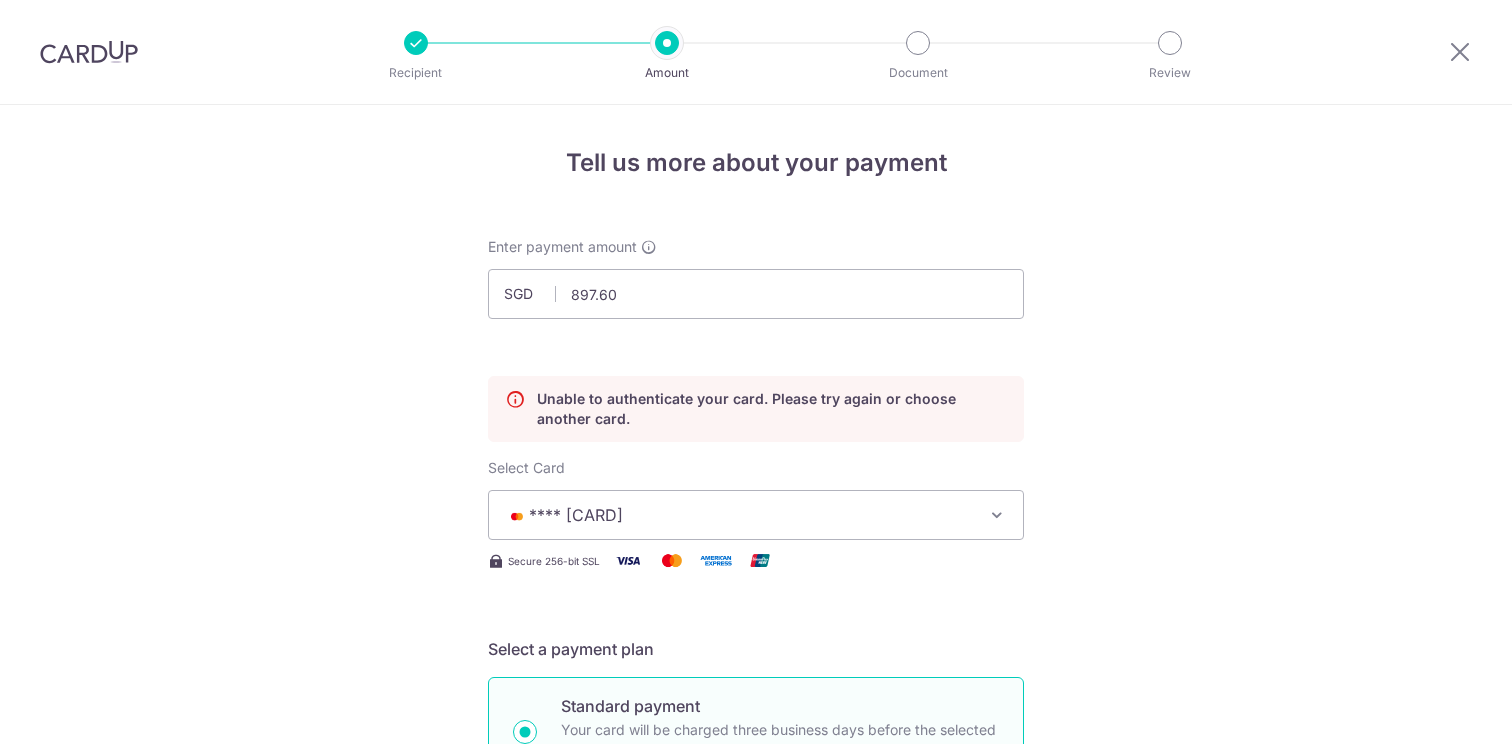 scroll, scrollTop: 0, scrollLeft: 0, axis: both 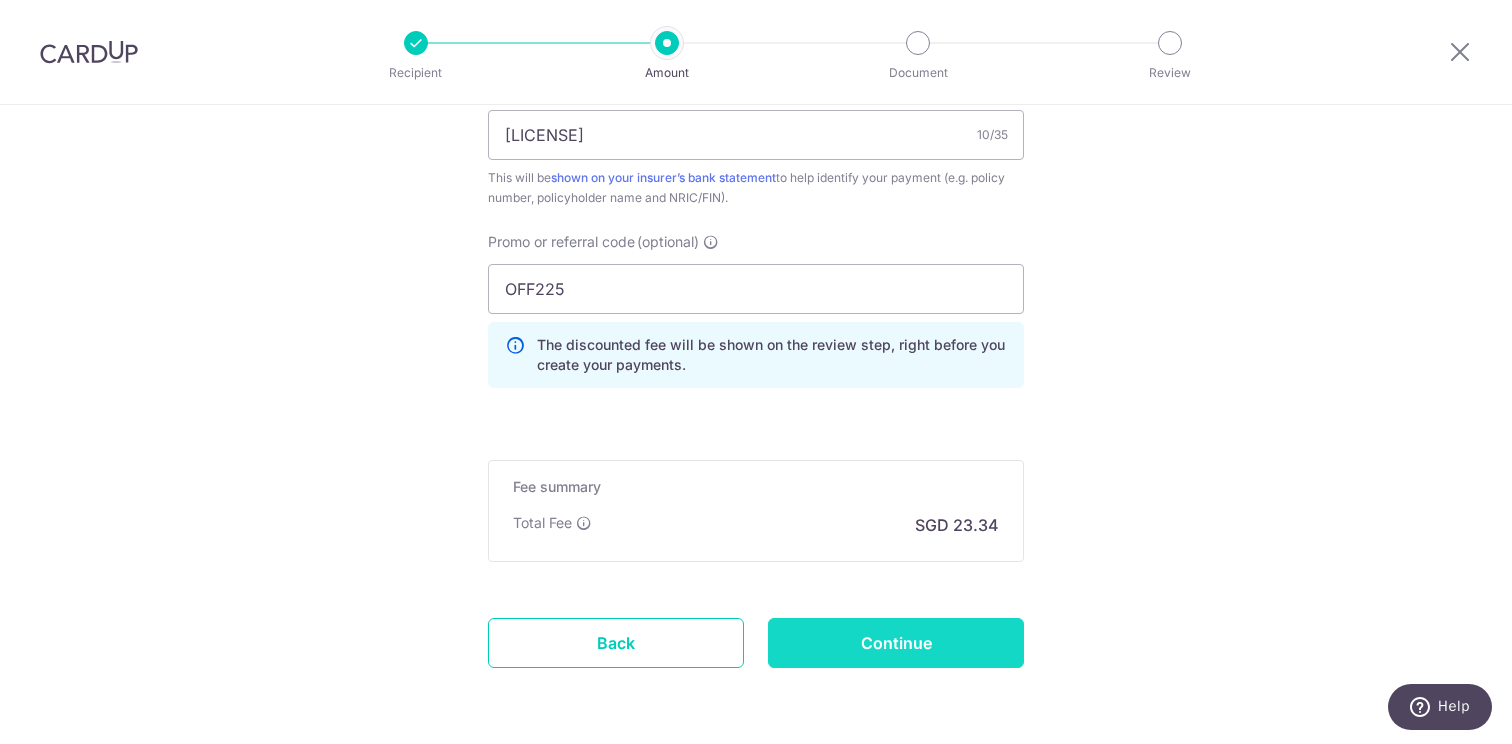click on "Continue" at bounding box center [896, 643] 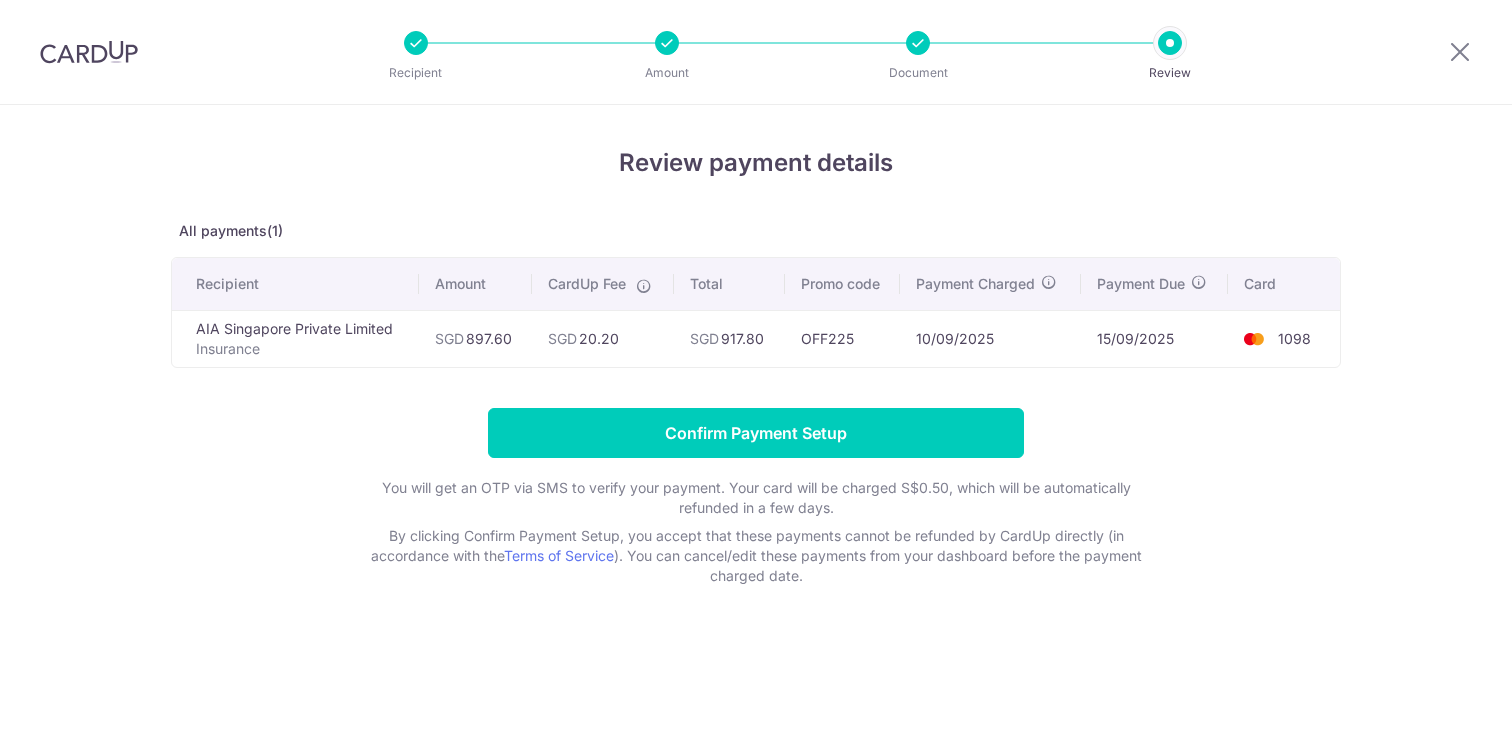 scroll, scrollTop: 0, scrollLeft: 0, axis: both 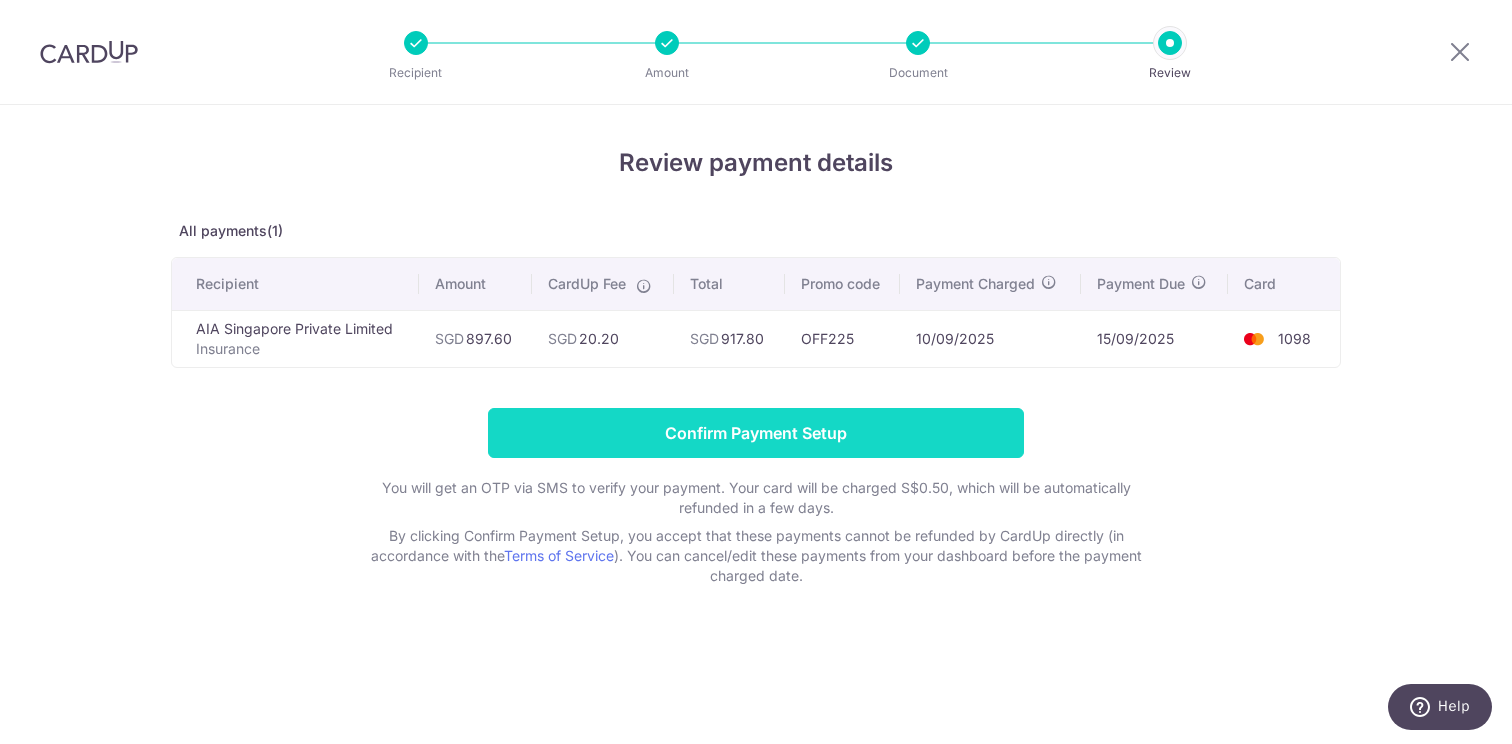 click on "Confirm Payment Setup" at bounding box center [756, 433] 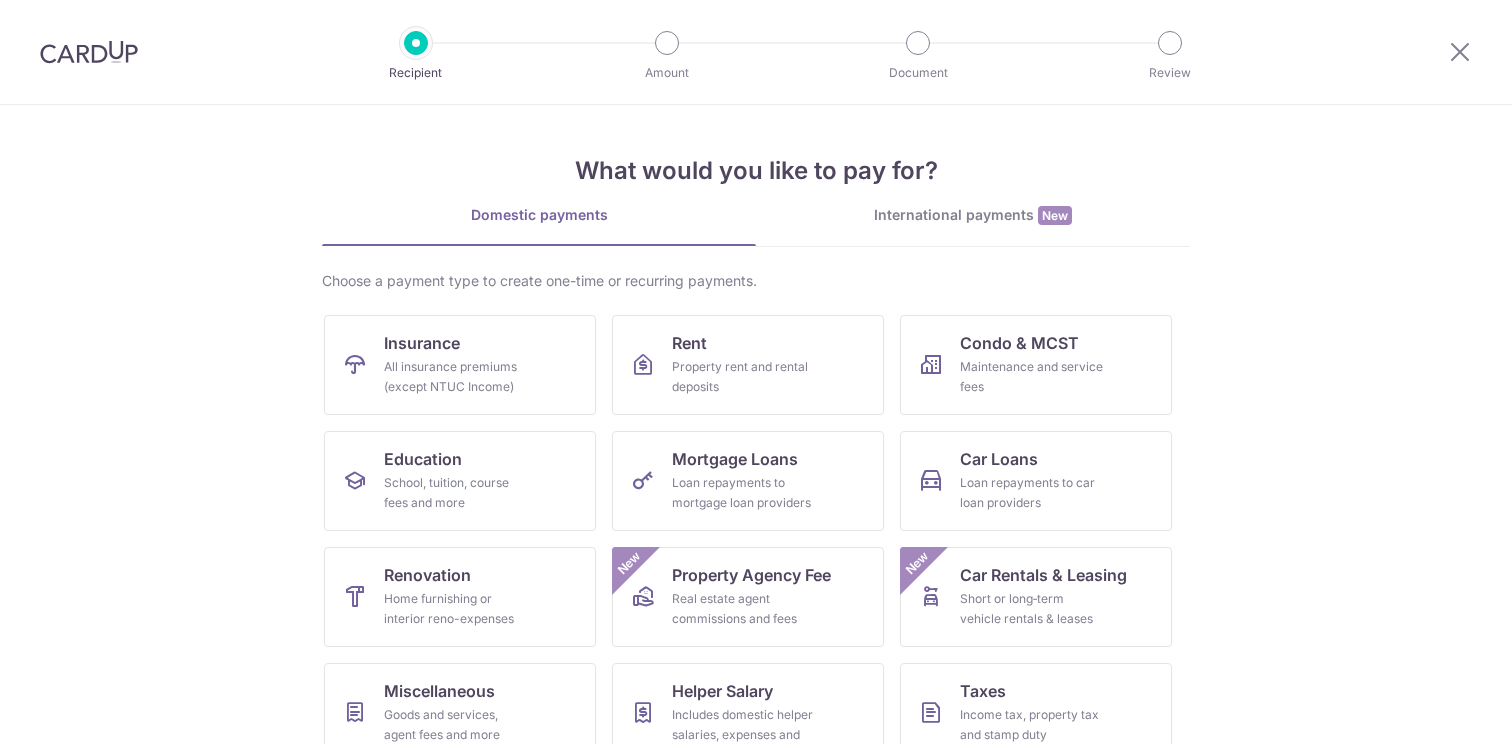 scroll, scrollTop: 0, scrollLeft: 0, axis: both 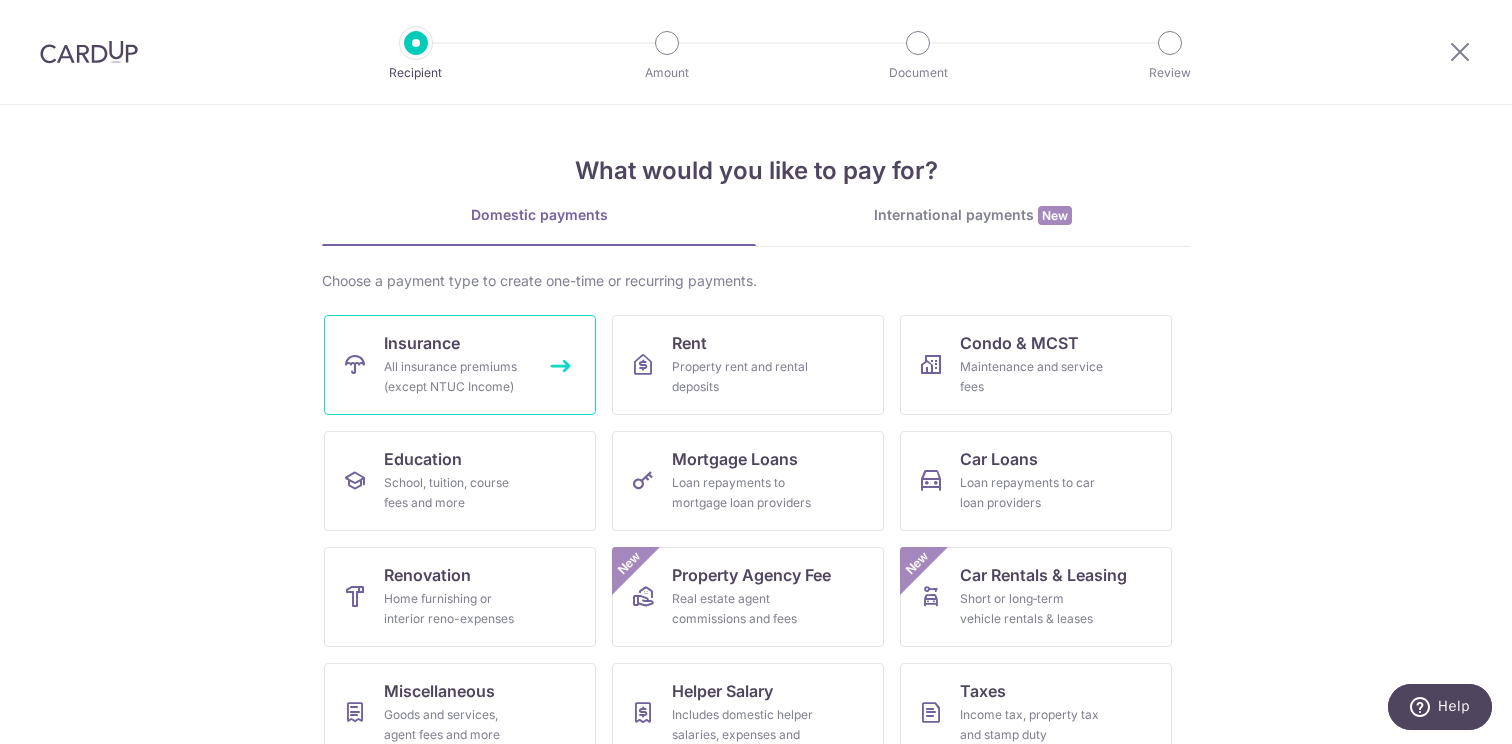 click on "Insurance" at bounding box center (422, 343) 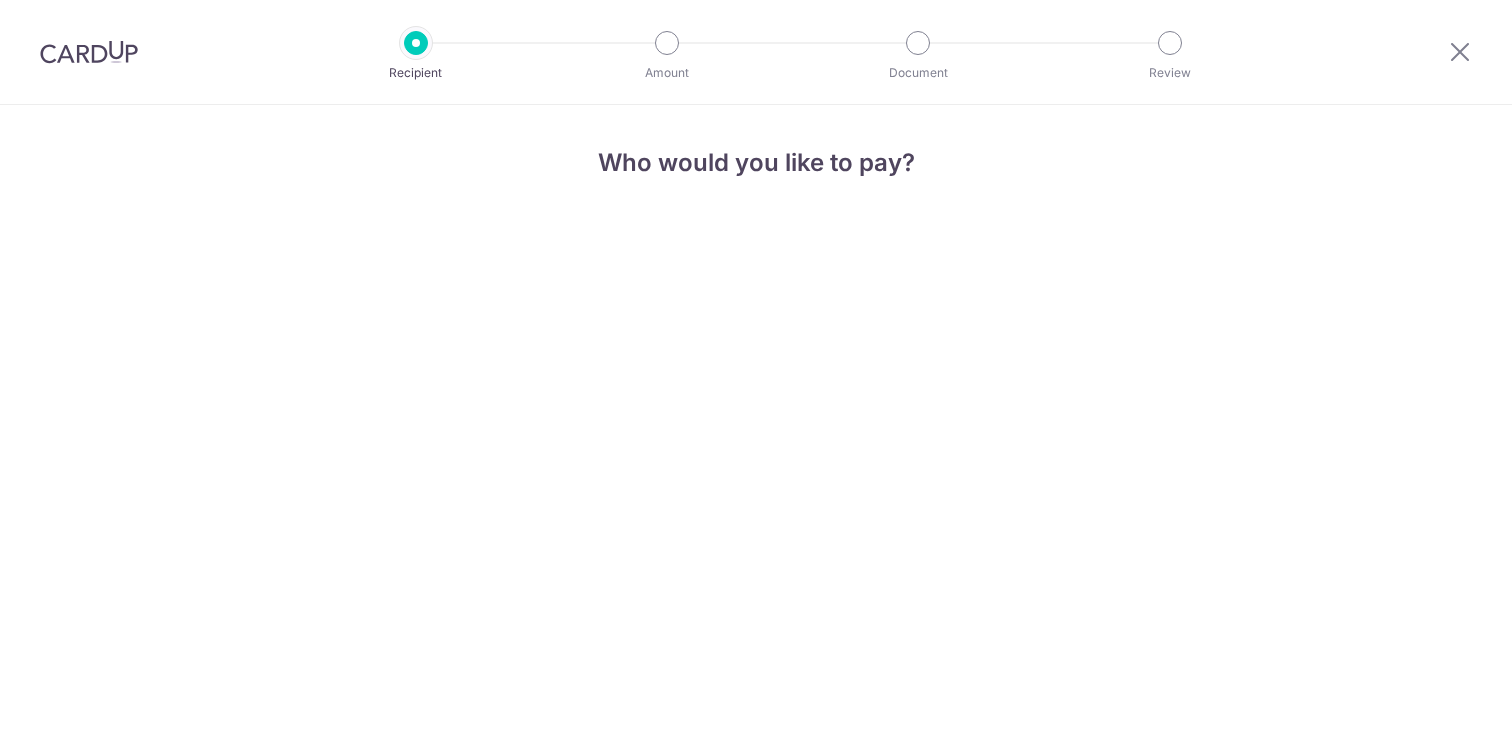 scroll, scrollTop: 0, scrollLeft: 0, axis: both 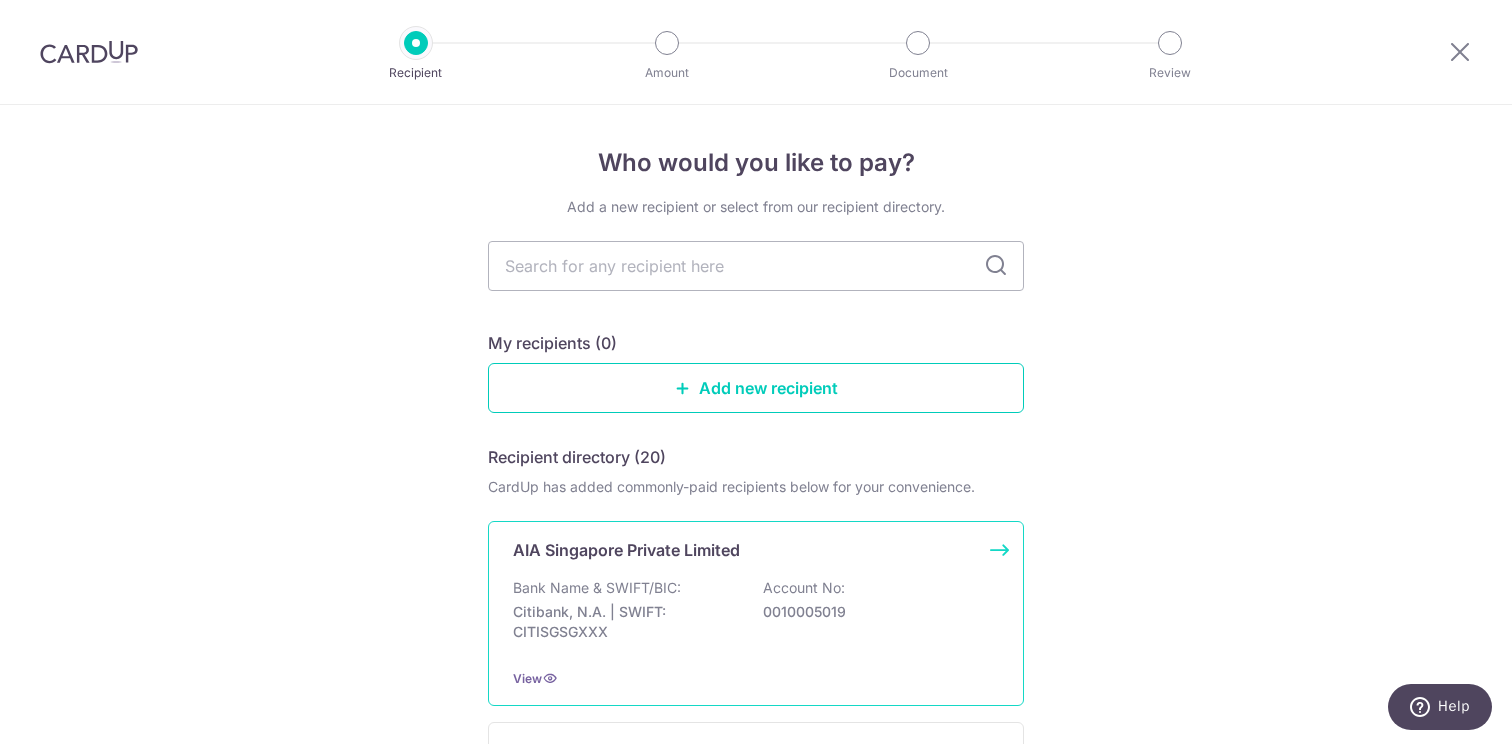 click on "Account No:" at bounding box center (804, 588) 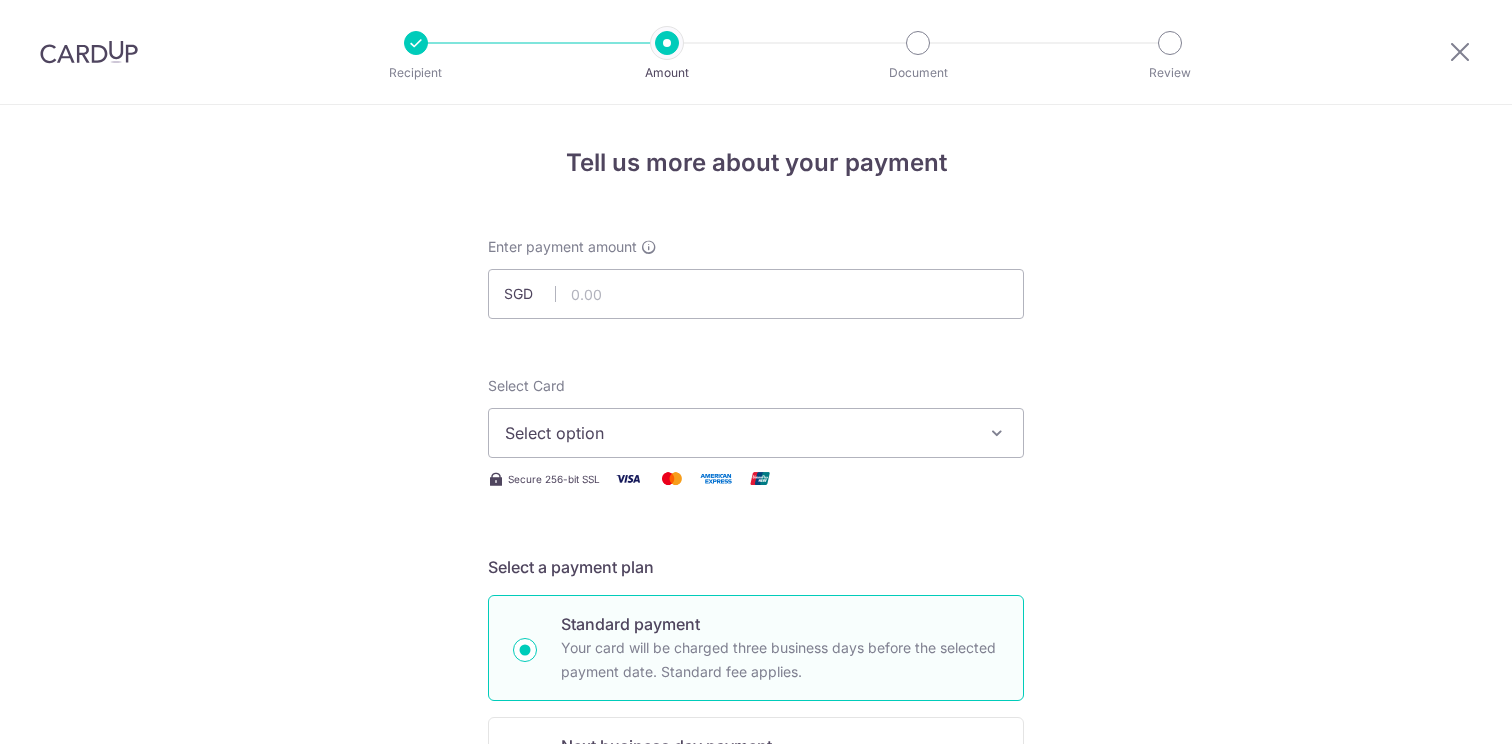 scroll, scrollTop: 0, scrollLeft: 0, axis: both 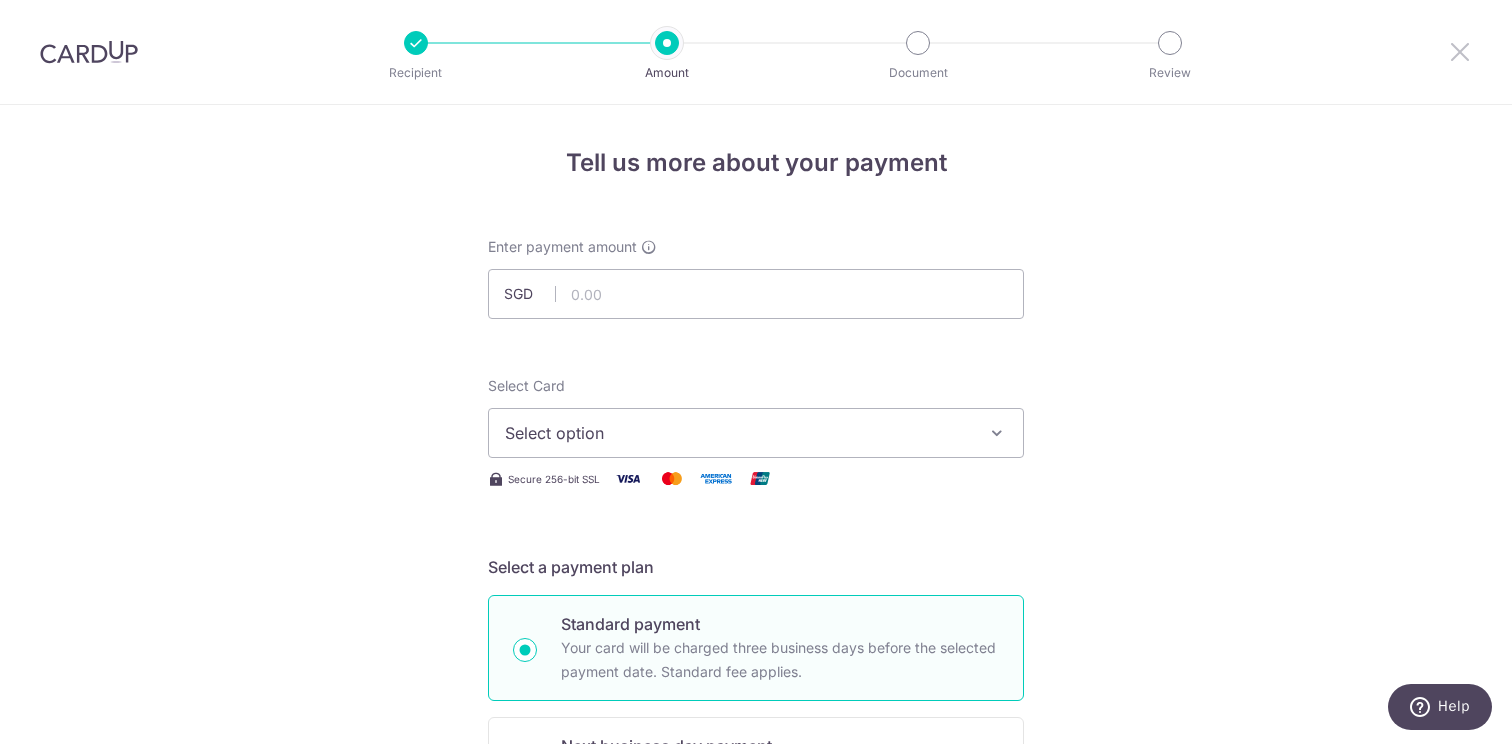 click at bounding box center [1460, 51] 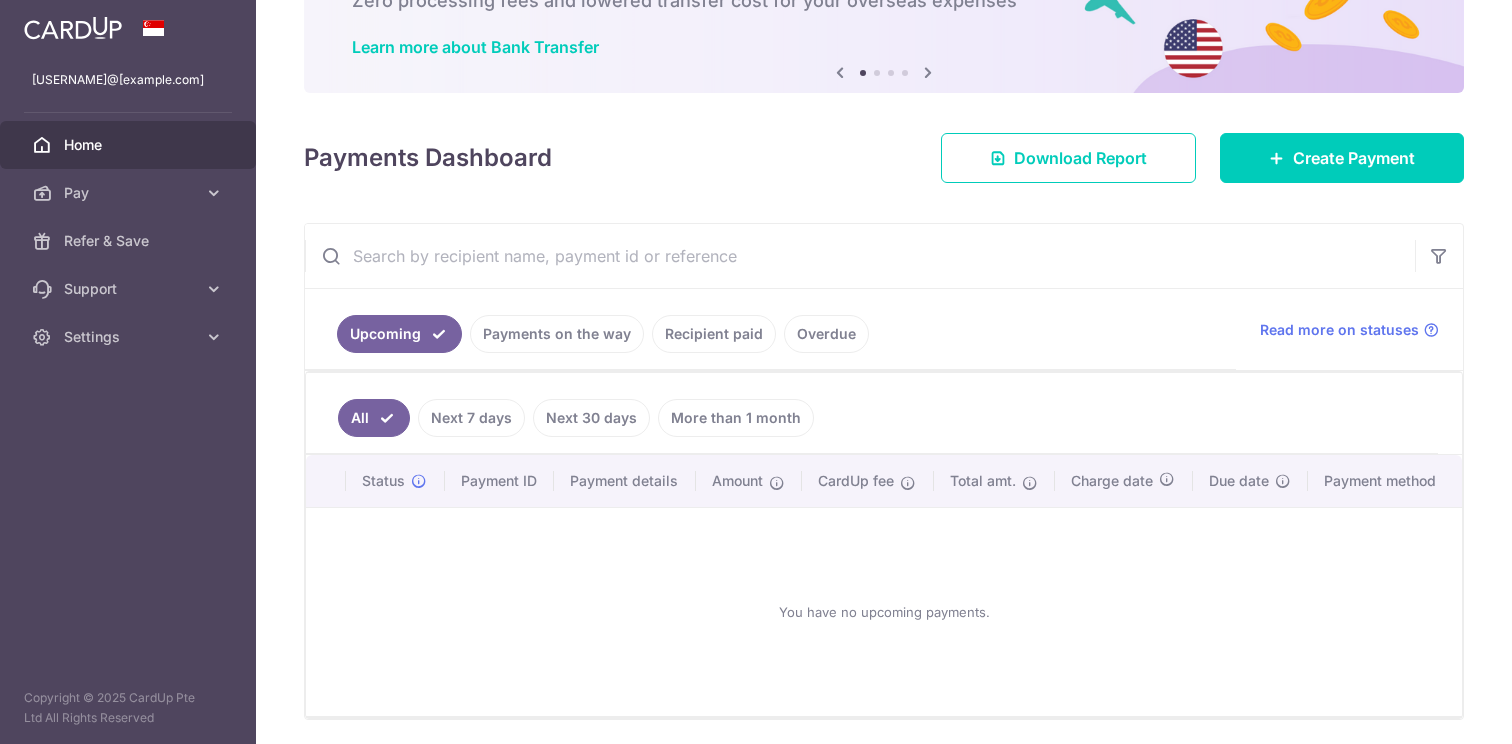 scroll, scrollTop: 152, scrollLeft: 0, axis: vertical 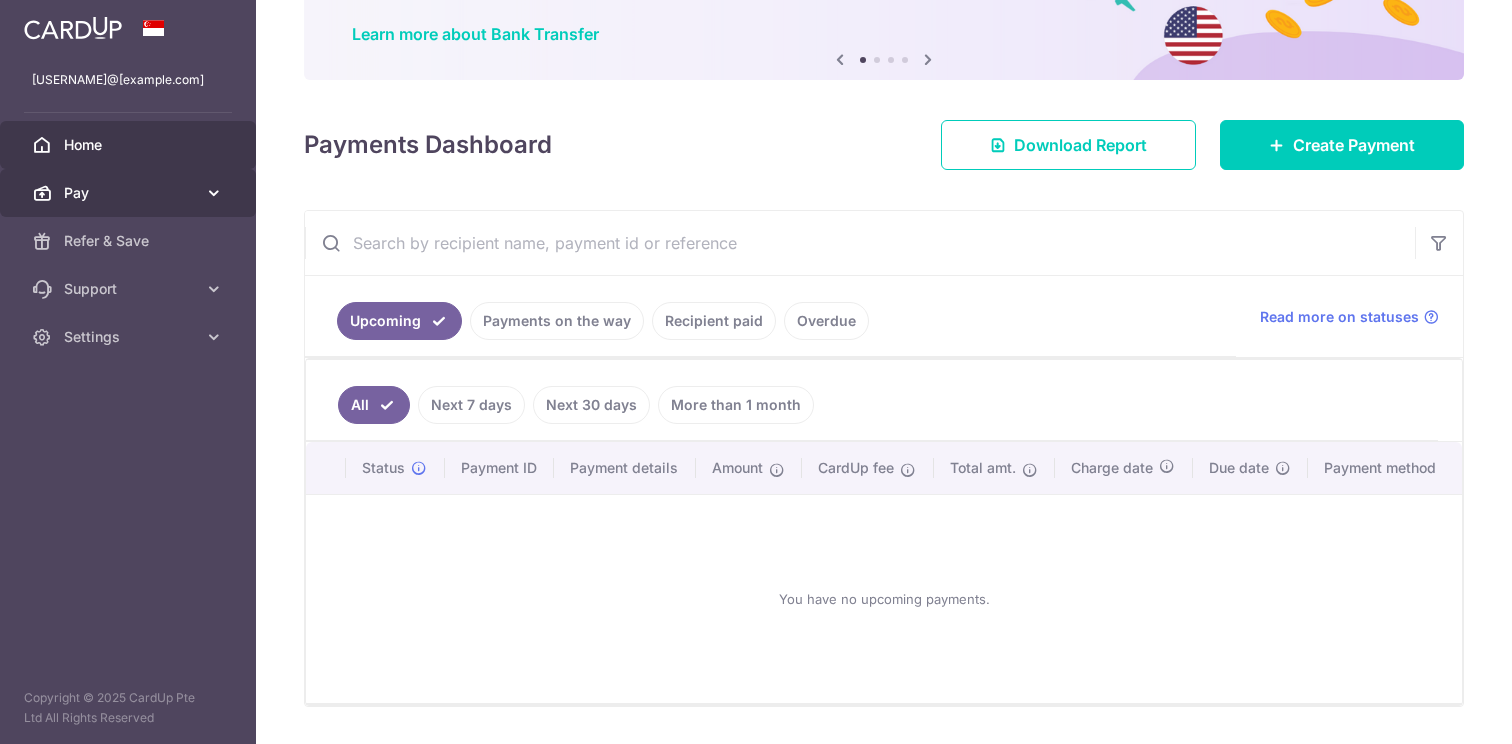 click on "Pay" at bounding box center (130, 193) 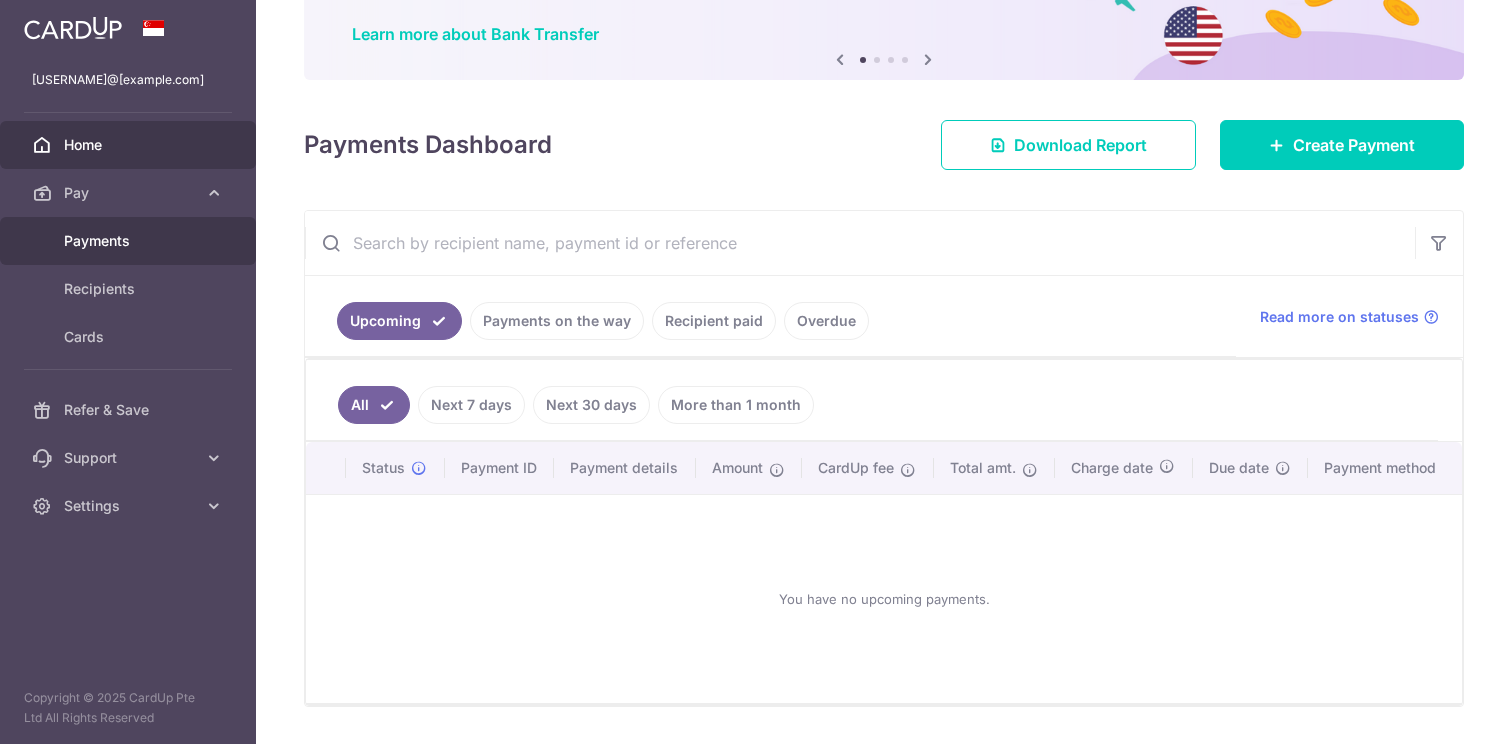 click on "Payments" at bounding box center [130, 241] 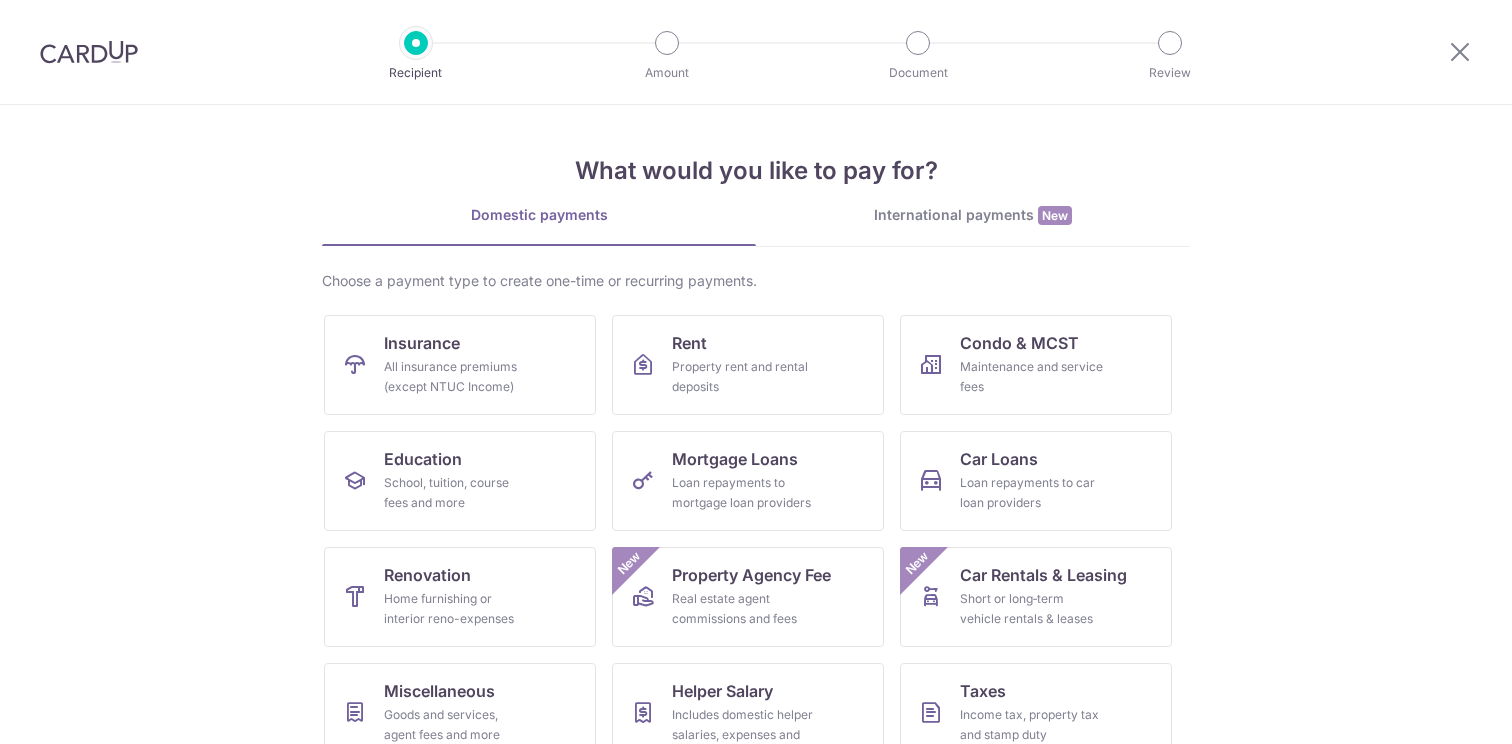 scroll, scrollTop: 0, scrollLeft: 0, axis: both 